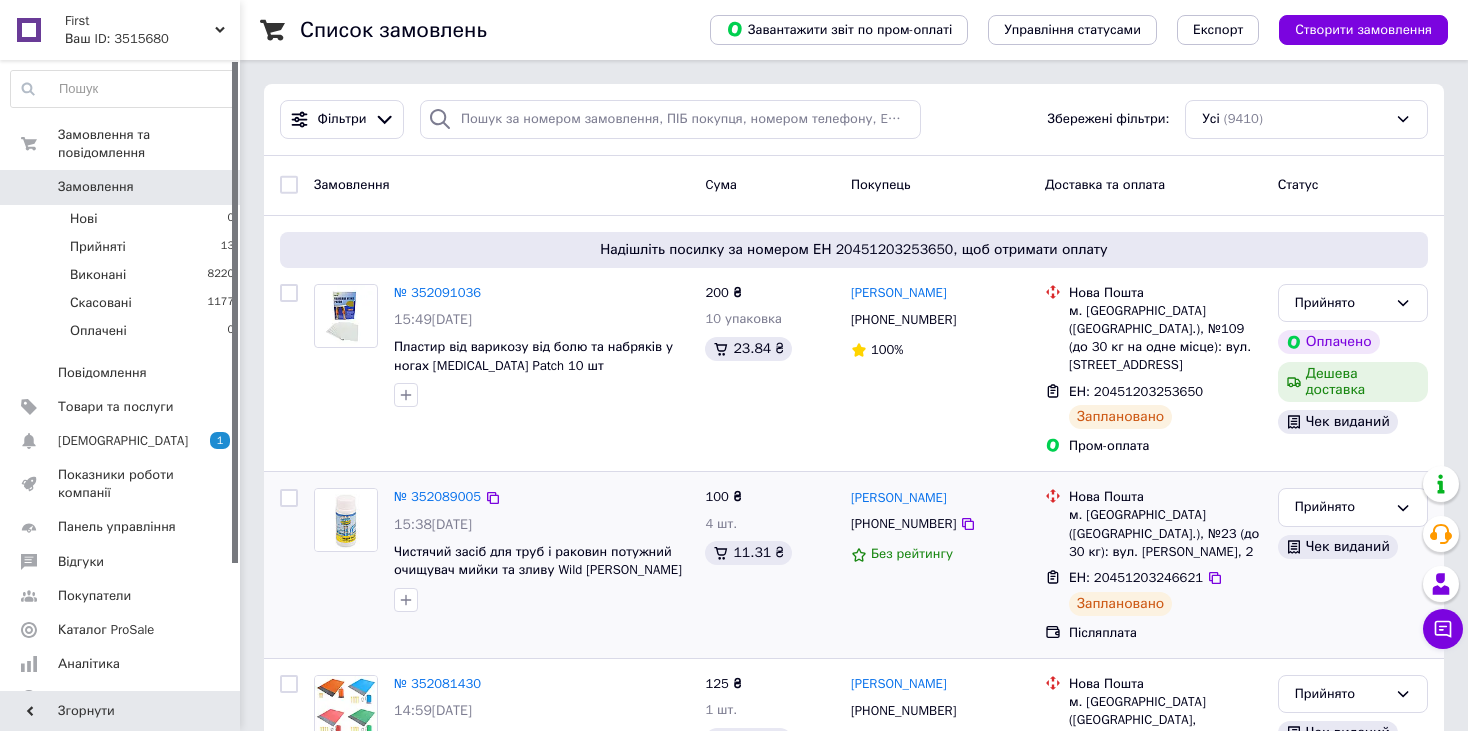 scroll, scrollTop: 0, scrollLeft: 0, axis: both 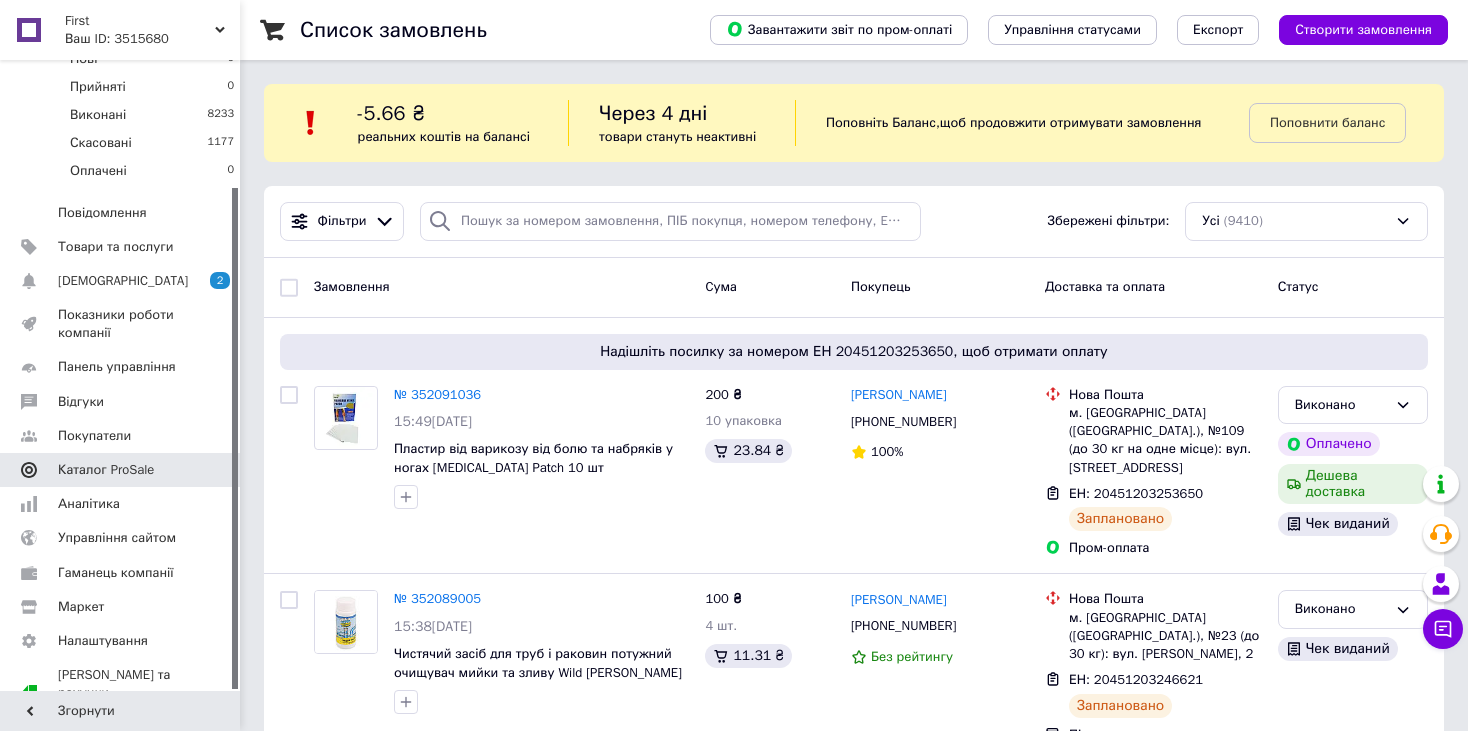 click on "Каталог ProSale" at bounding box center [121, 470] 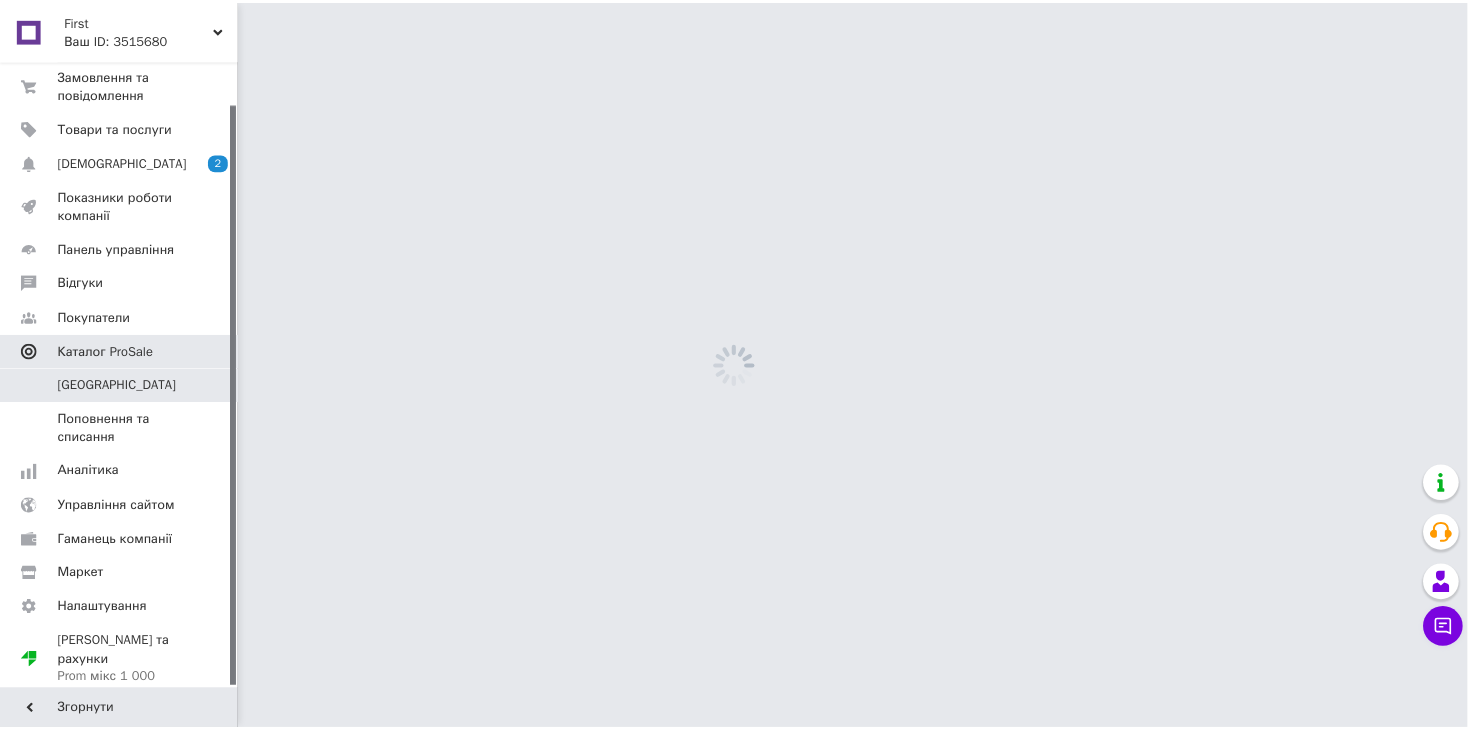 scroll, scrollTop: 45, scrollLeft: 0, axis: vertical 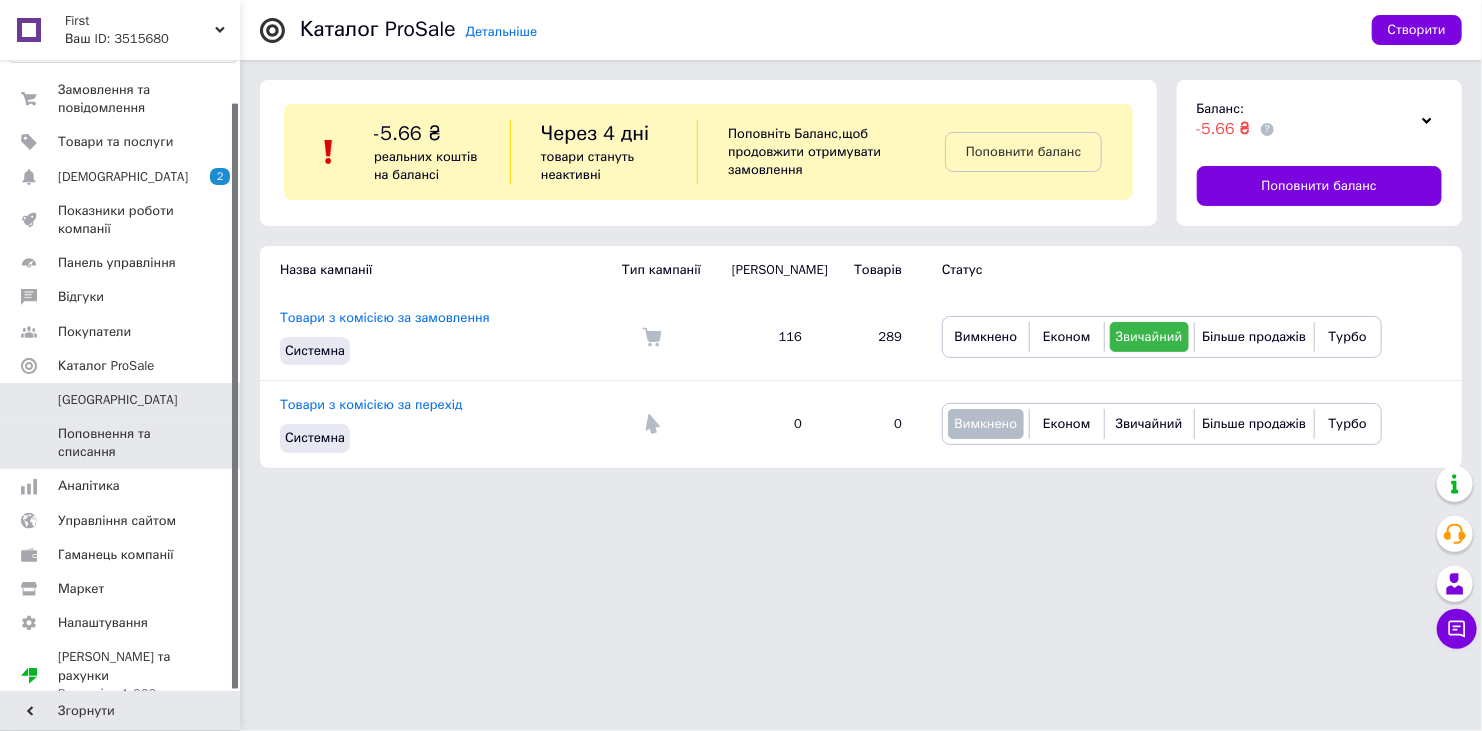 click on "Поповнення та списання" at bounding box center [121, 443] 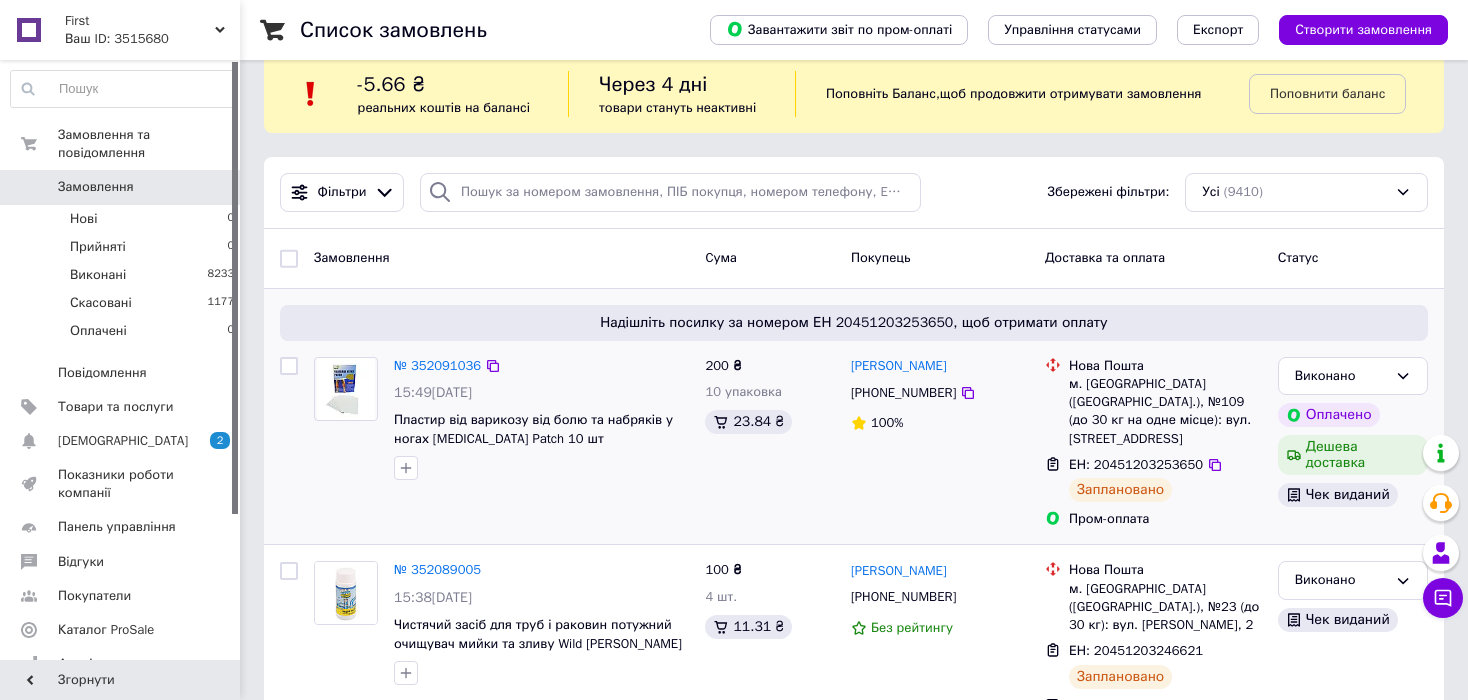 scroll, scrollTop: 0, scrollLeft: 0, axis: both 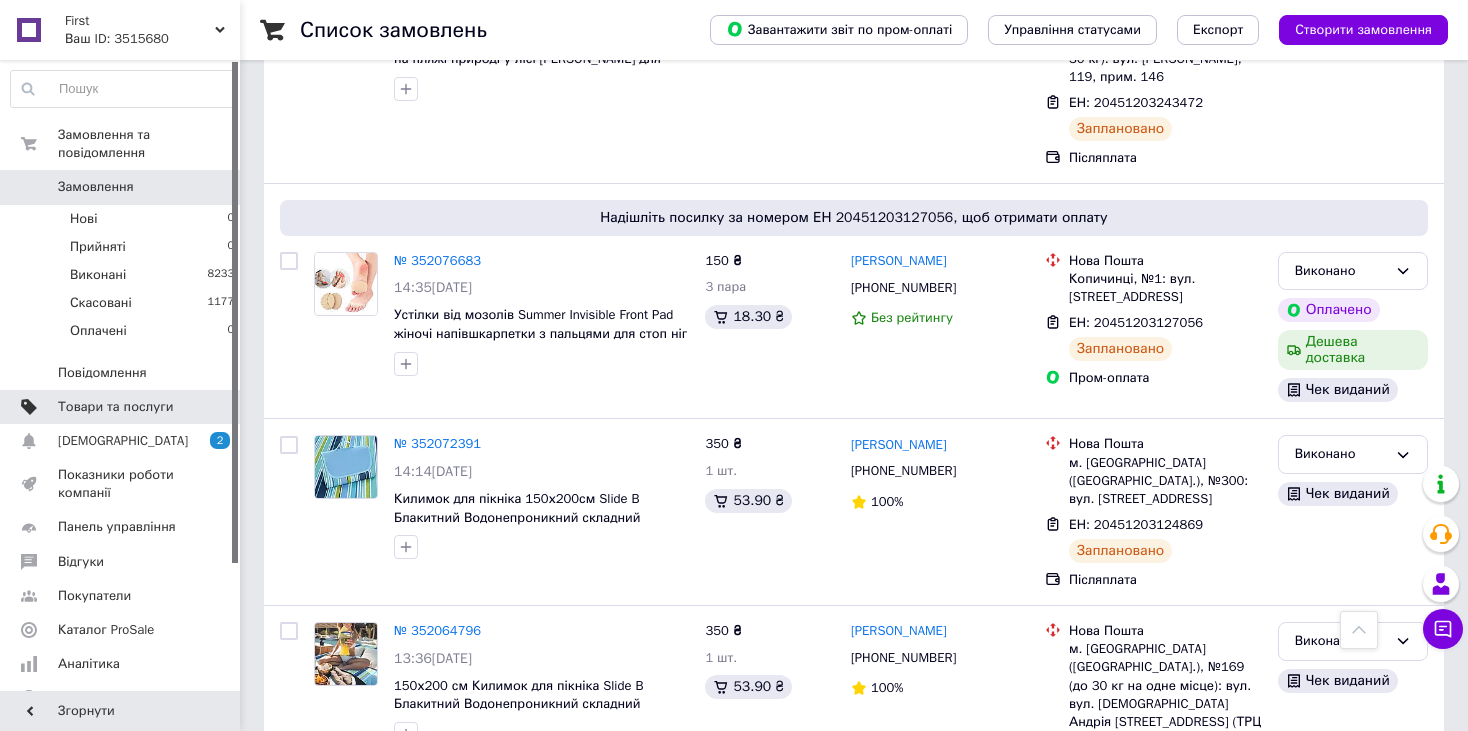 click on "Товари та послуги" at bounding box center (123, 407) 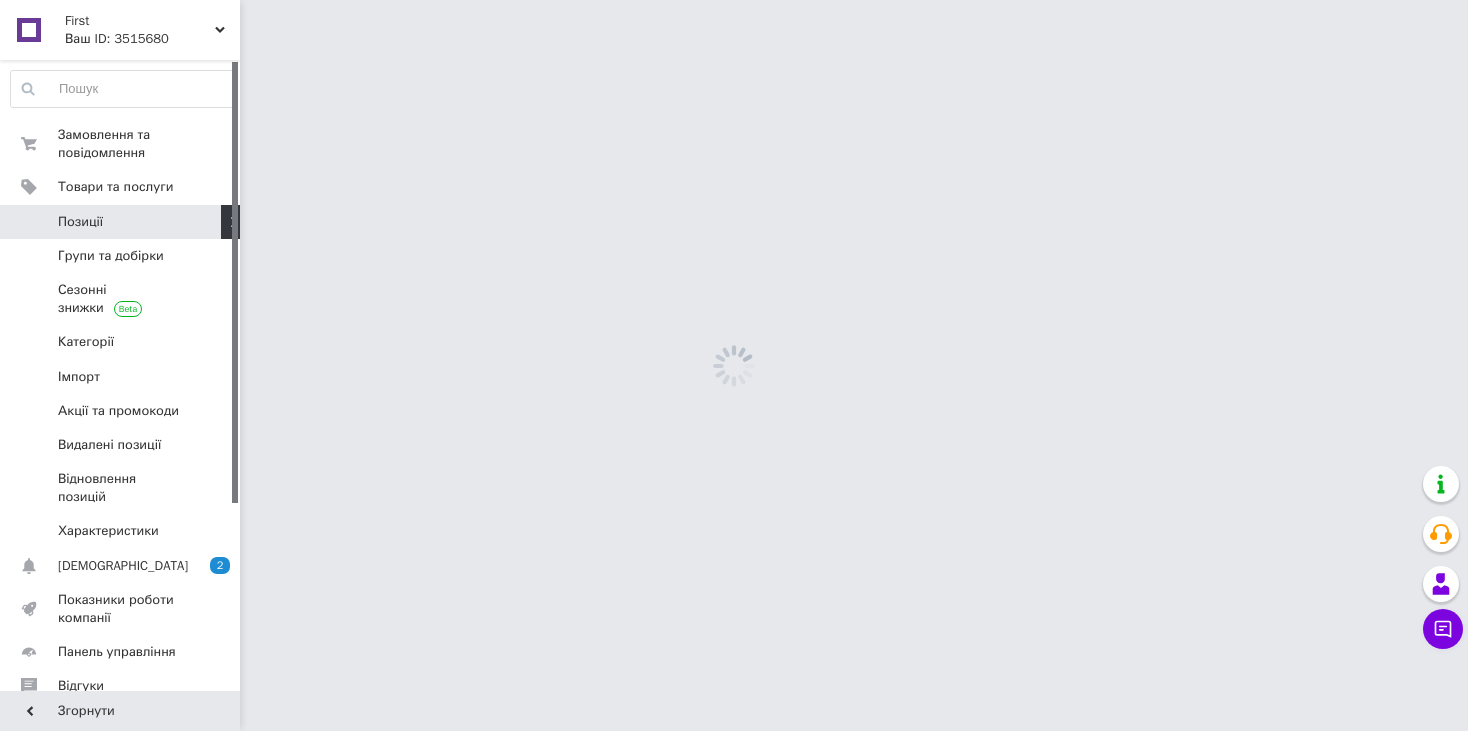 scroll, scrollTop: 0, scrollLeft: 0, axis: both 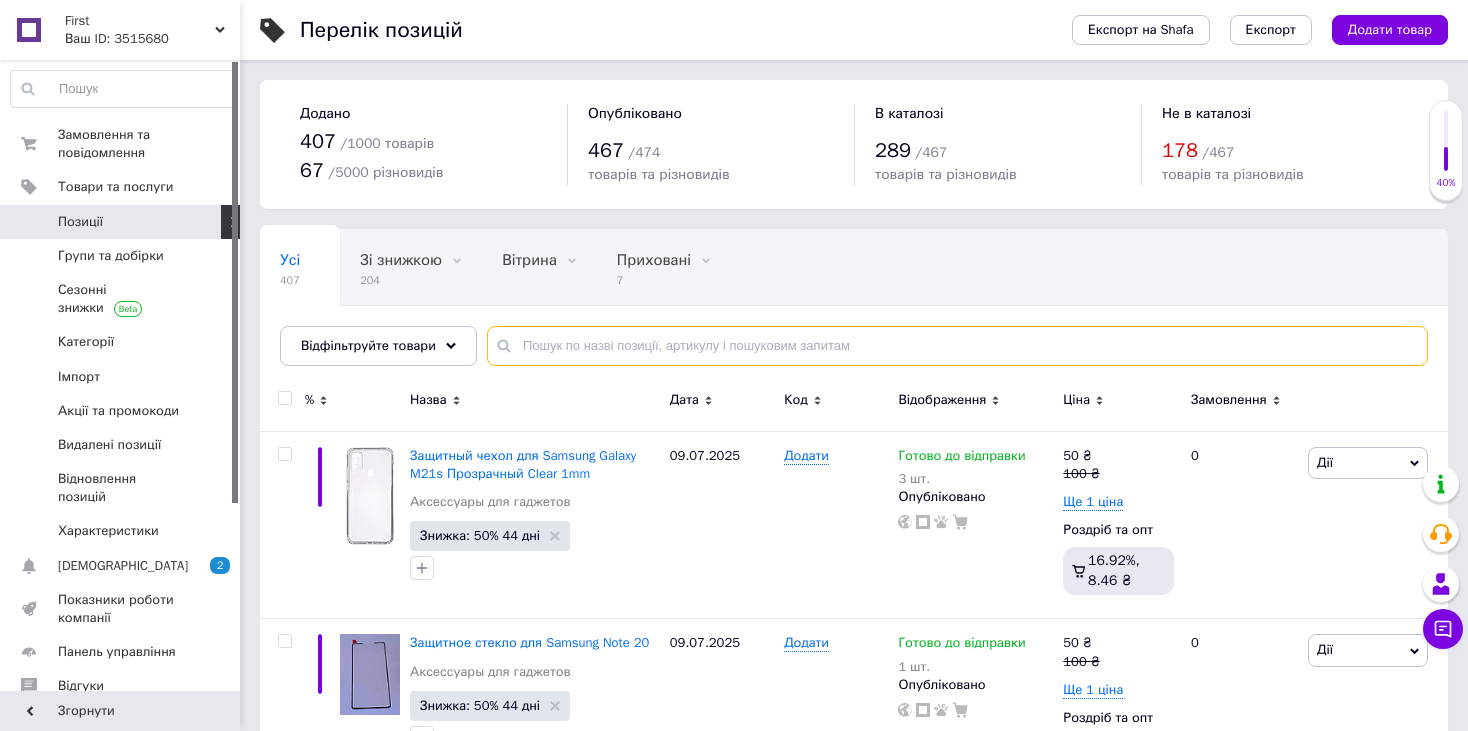 drag, startPoint x: 584, startPoint y: 332, endPoint x: 730, endPoint y: 341, distance: 146.27713 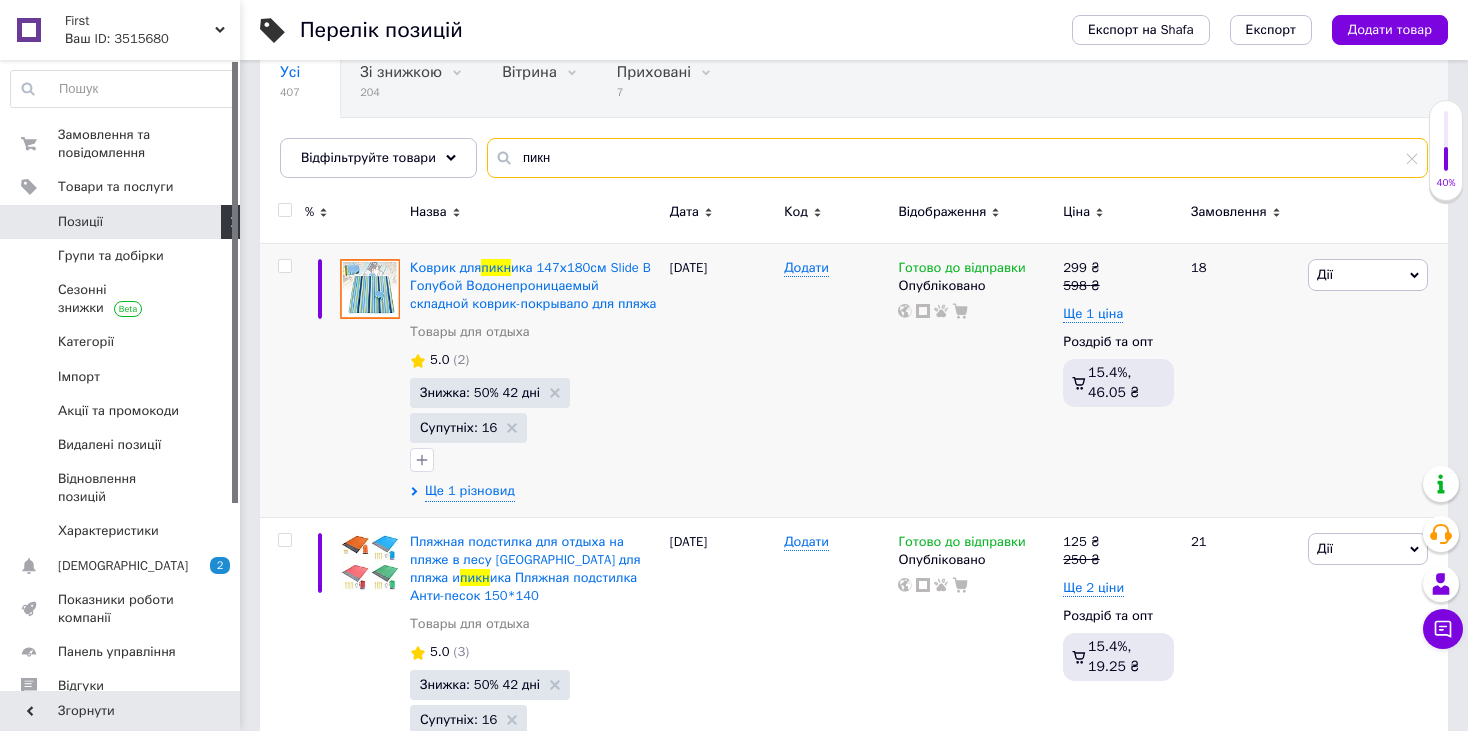 scroll, scrollTop: 200, scrollLeft: 0, axis: vertical 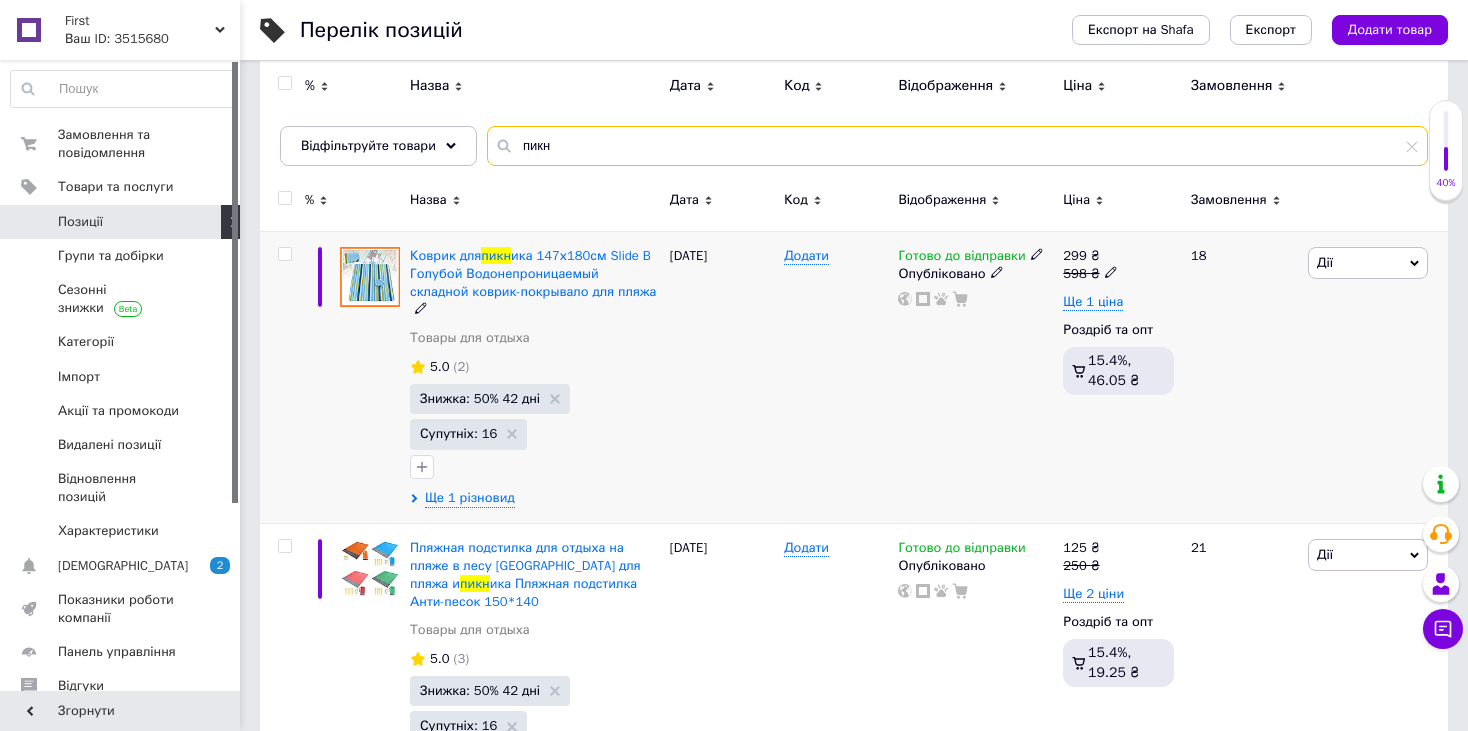 type on "пикн" 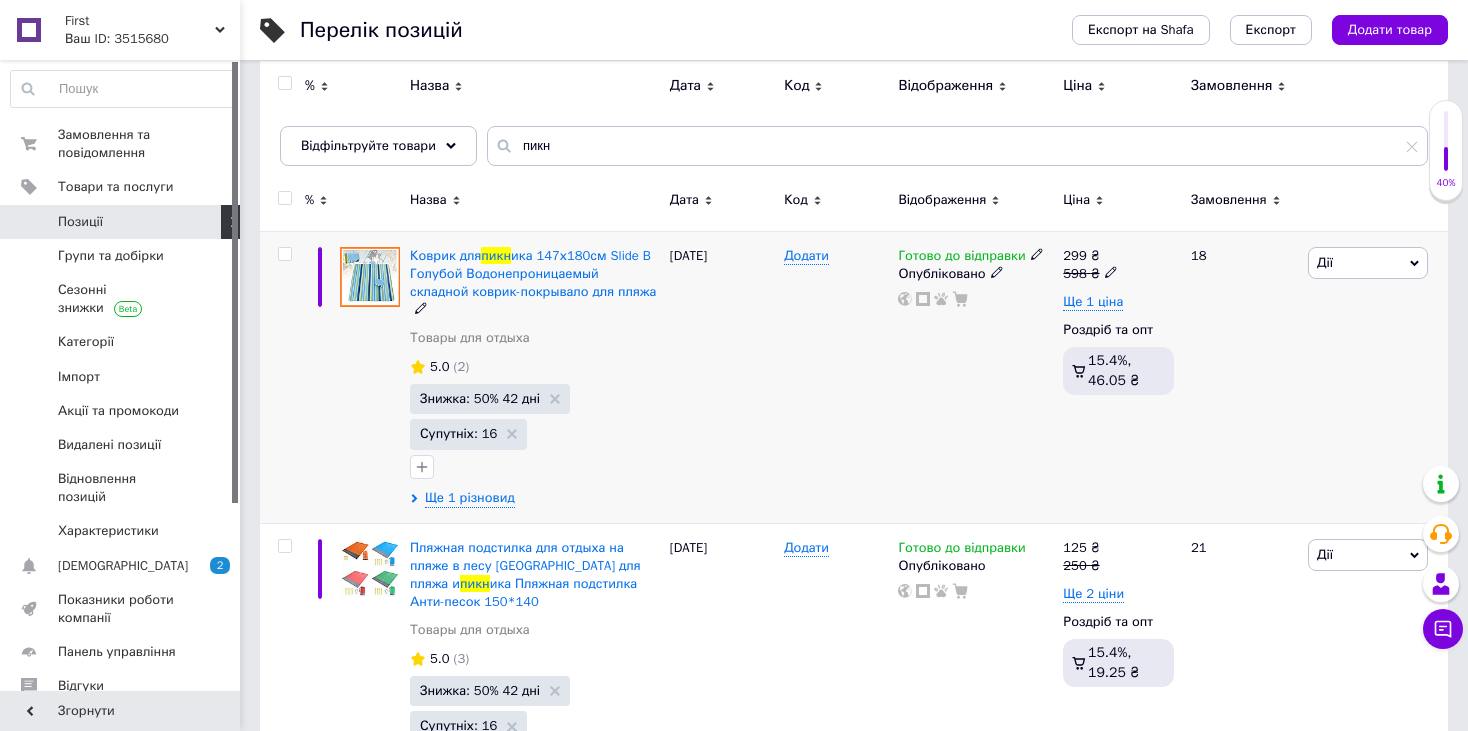 click 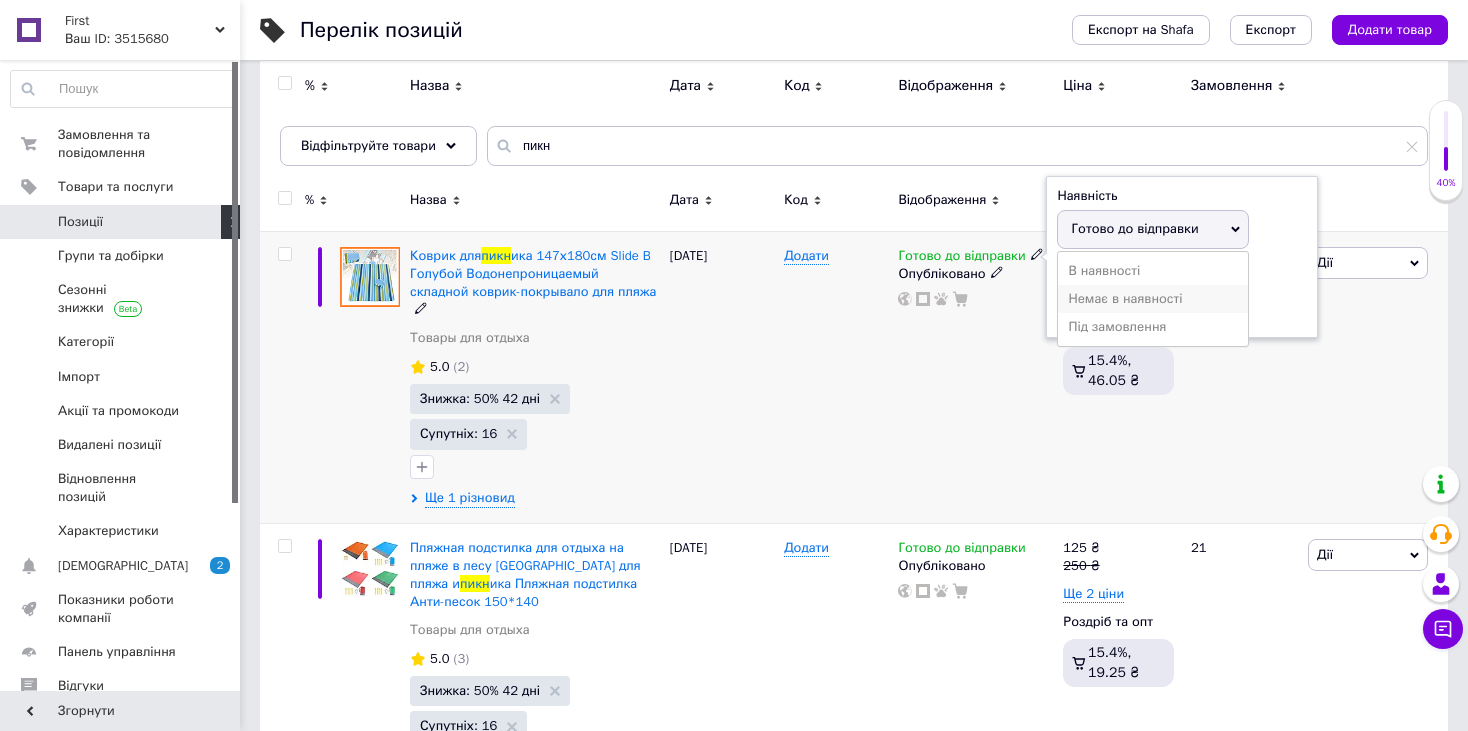 click on "Немає в наявності" at bounding box center [1153, 299] 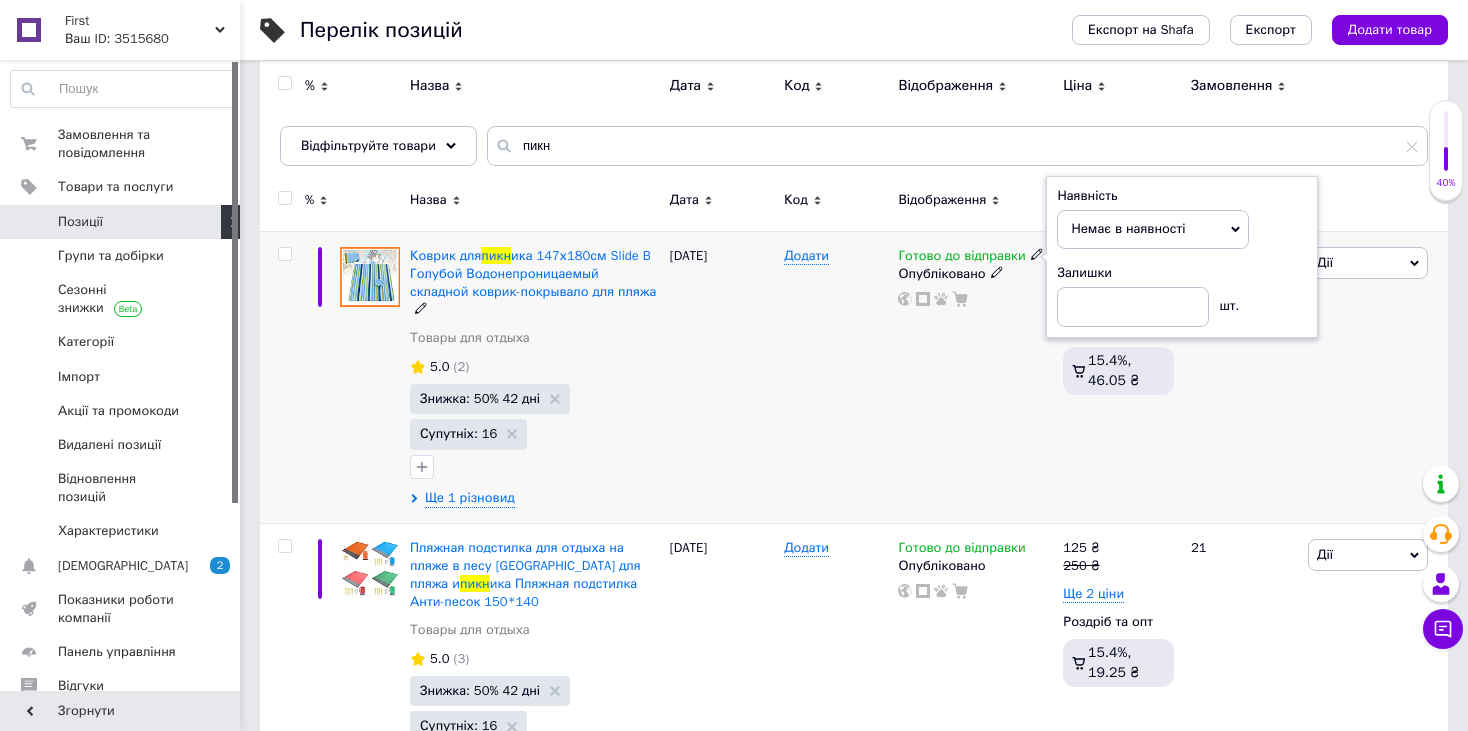 click on "Готово до відправки Наявність Немає в наявності В наявності Під замовлення Готово до відправки Залишки шт. Опубліковано" at bounding box center [975, 377] 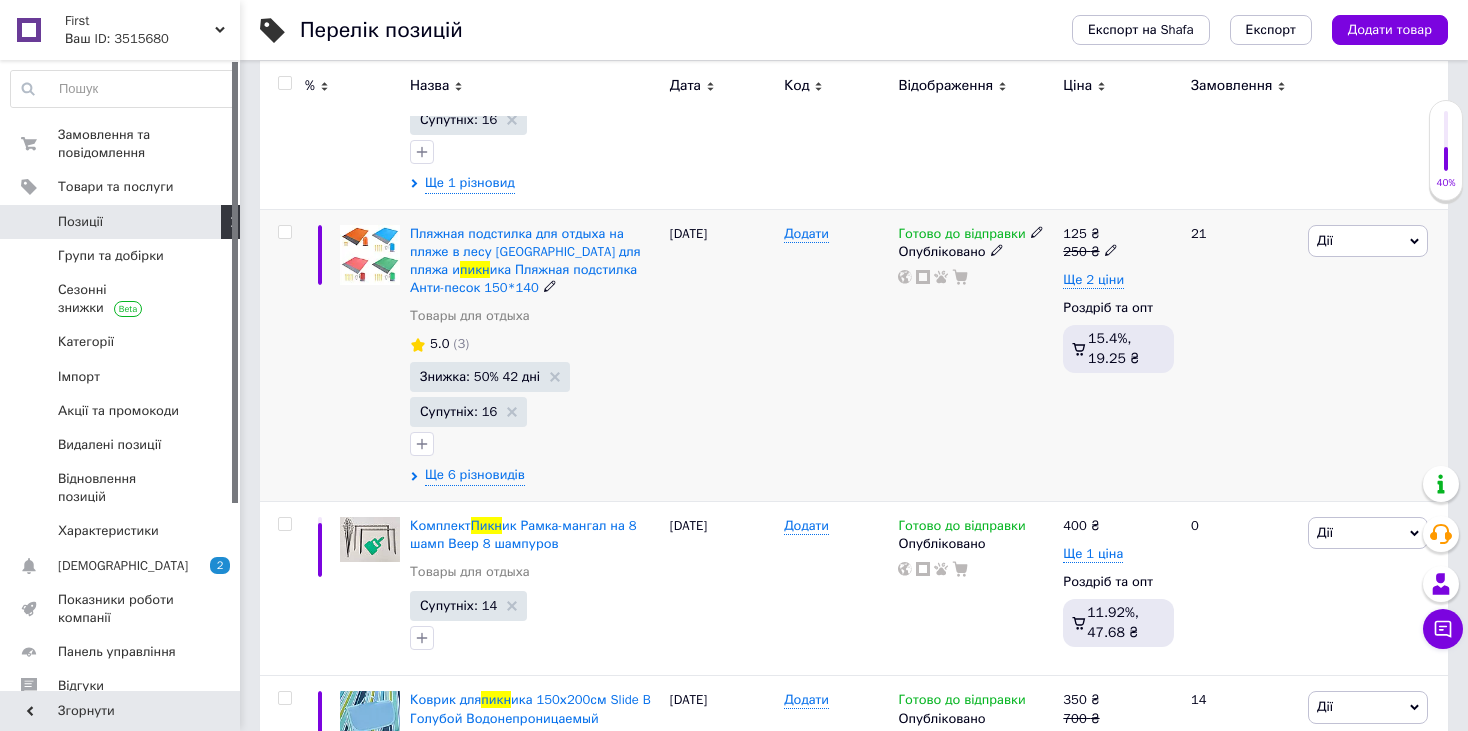 scroll, scrollTop: 500, scrollLeft: 0, axis: vertical 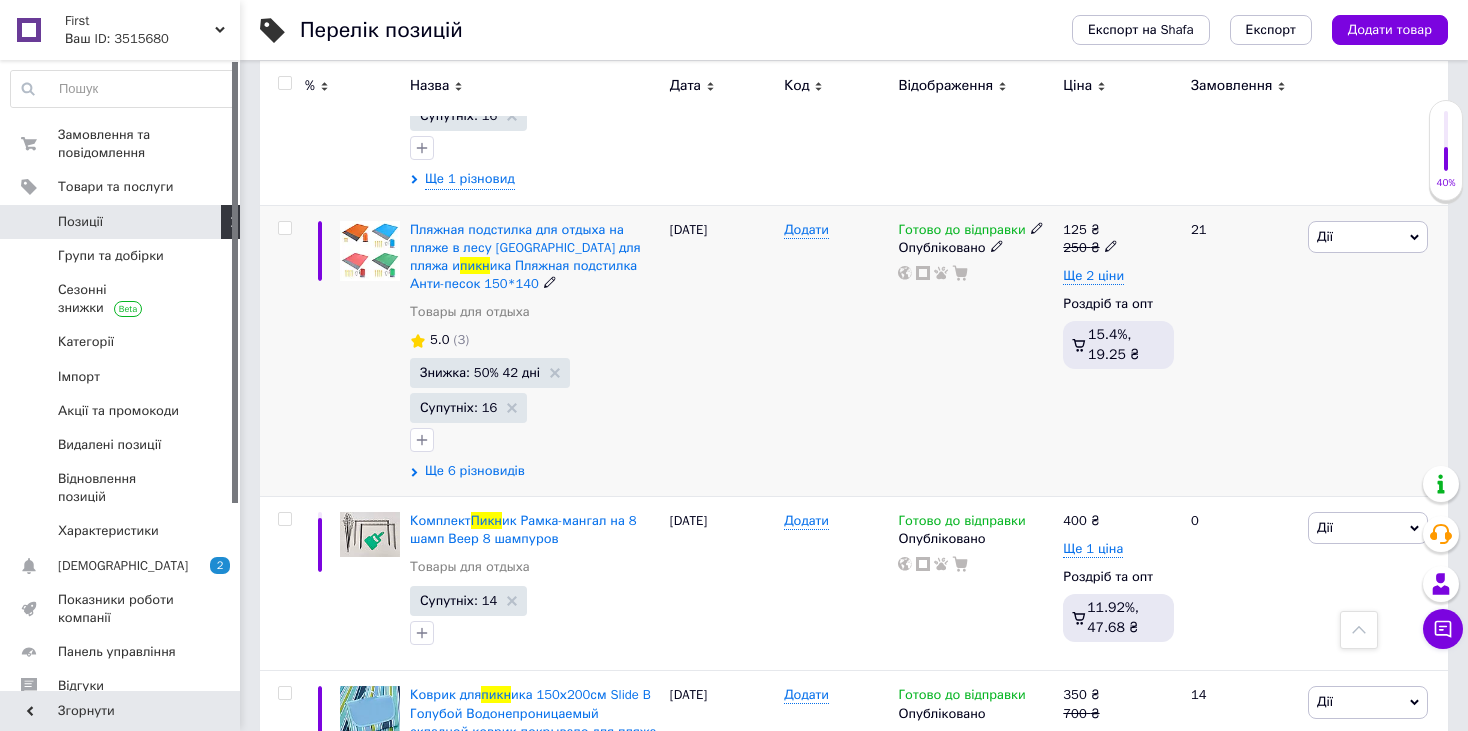 click on "Ще 6 різновидів" at bounding box center [475, 471] 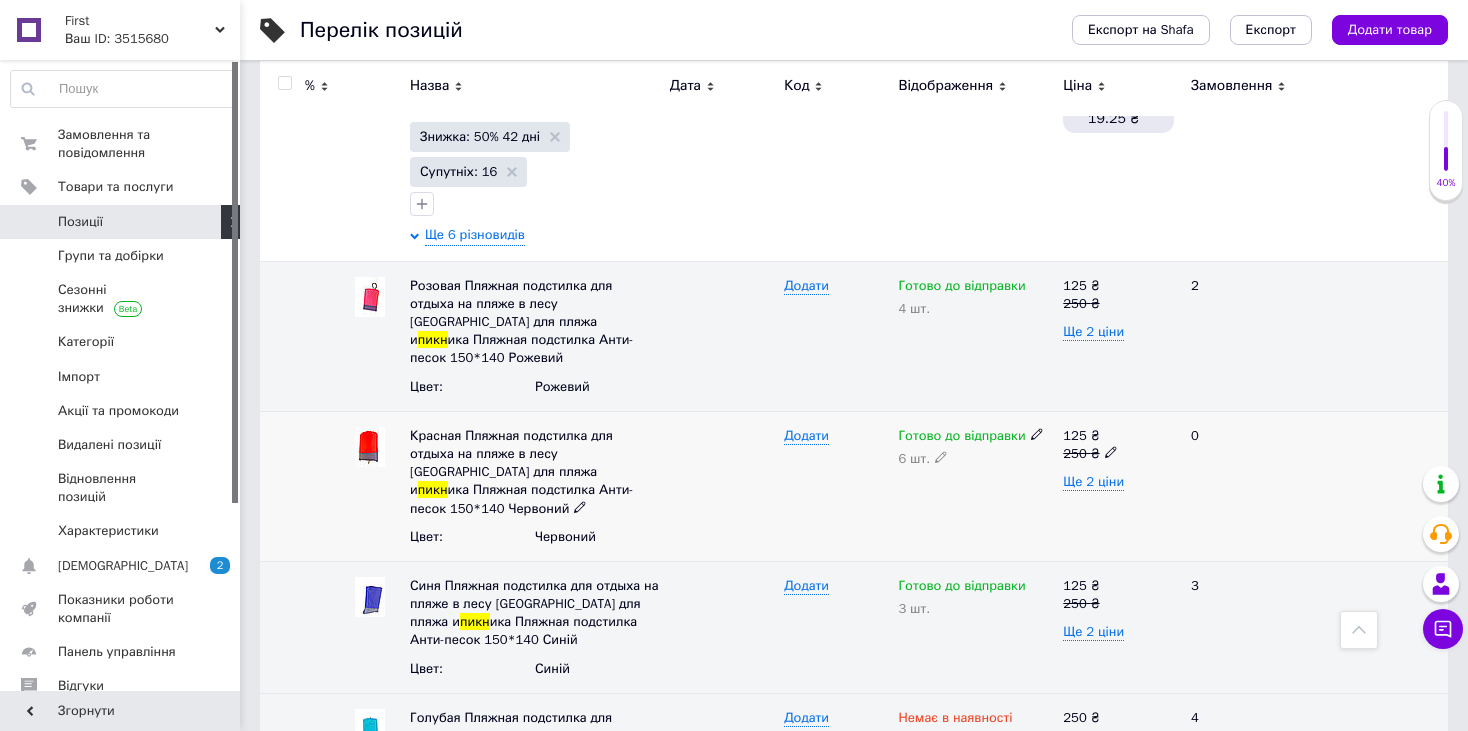 scroll, scrollTop: 800, scrollLeft: 0, axis: vertical 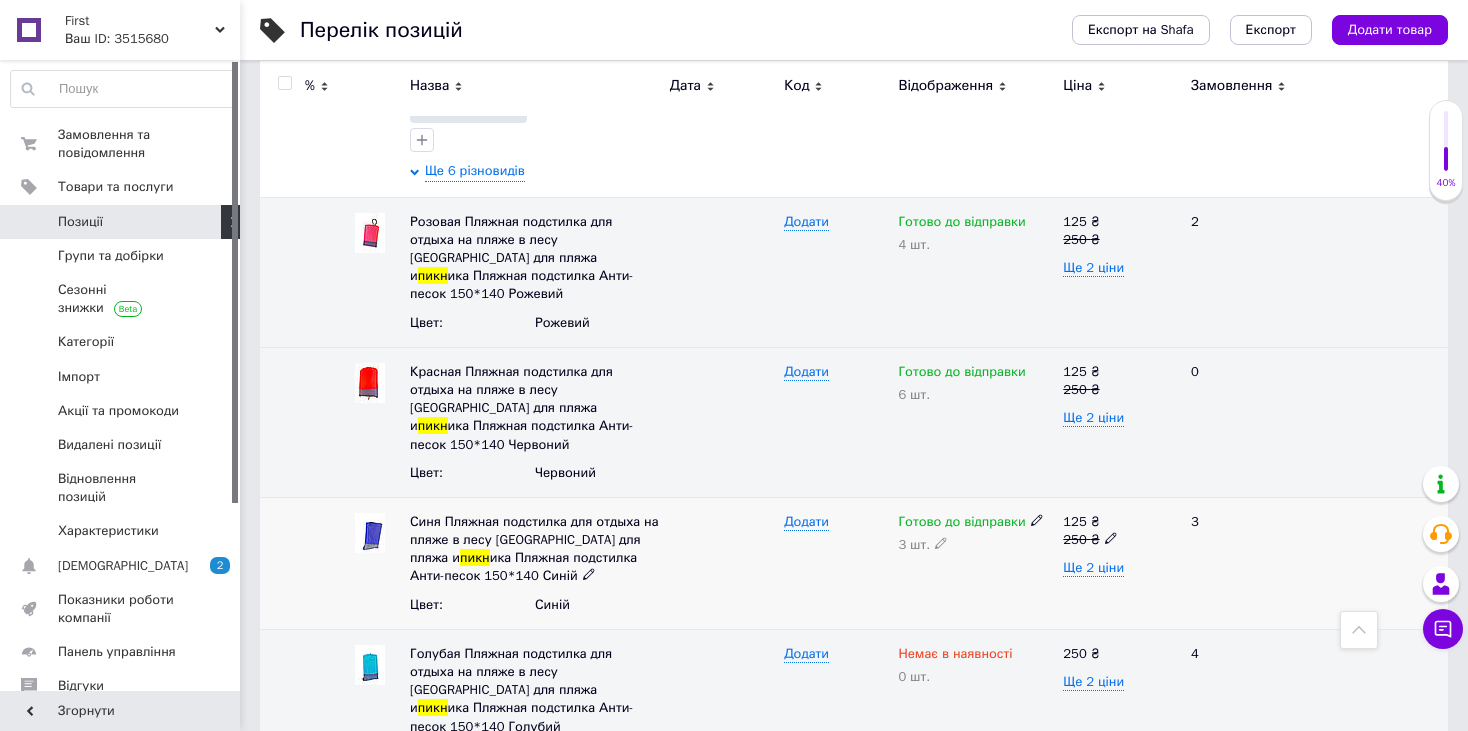 click 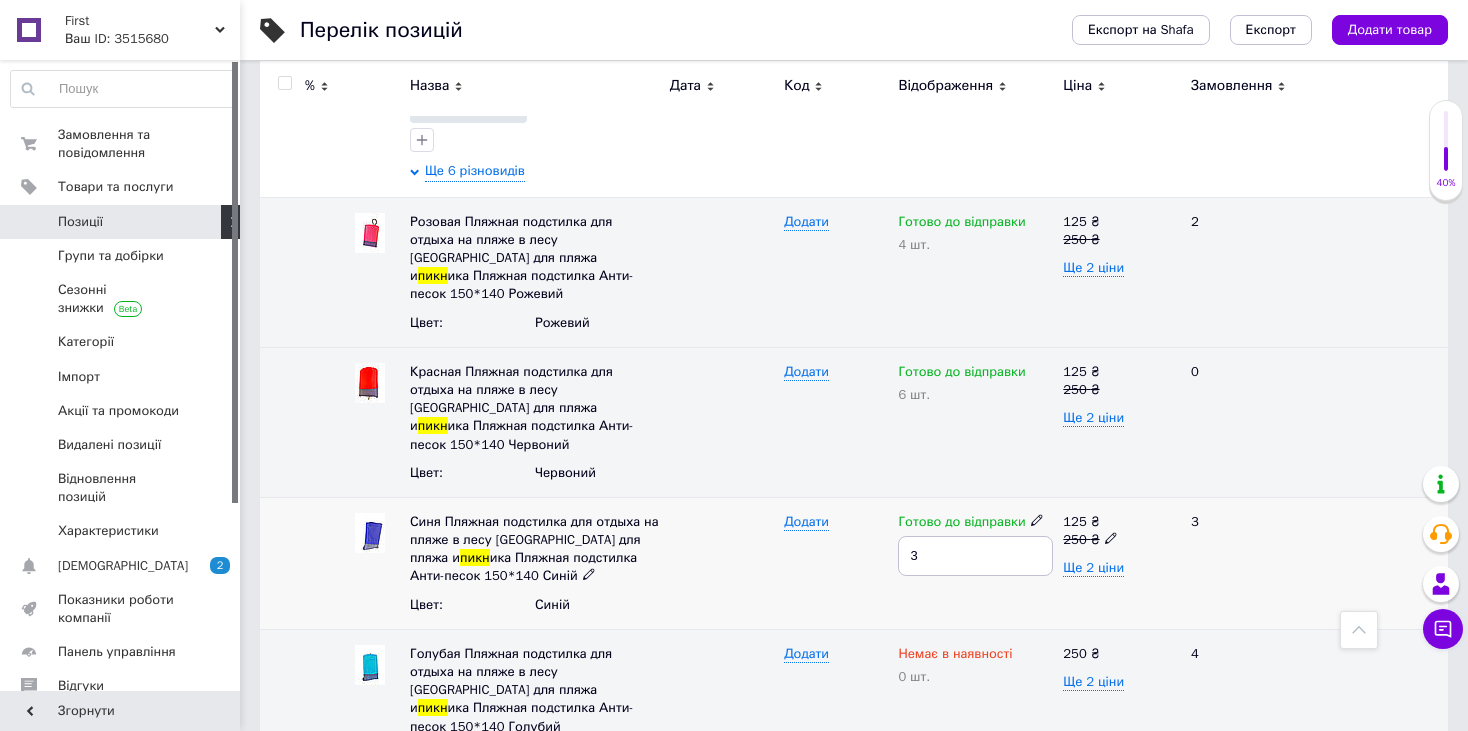 drag, startPoint x: 931, startPoint y: 488, endPoint x: 901, endPoint y: 492, distance: 30.265491 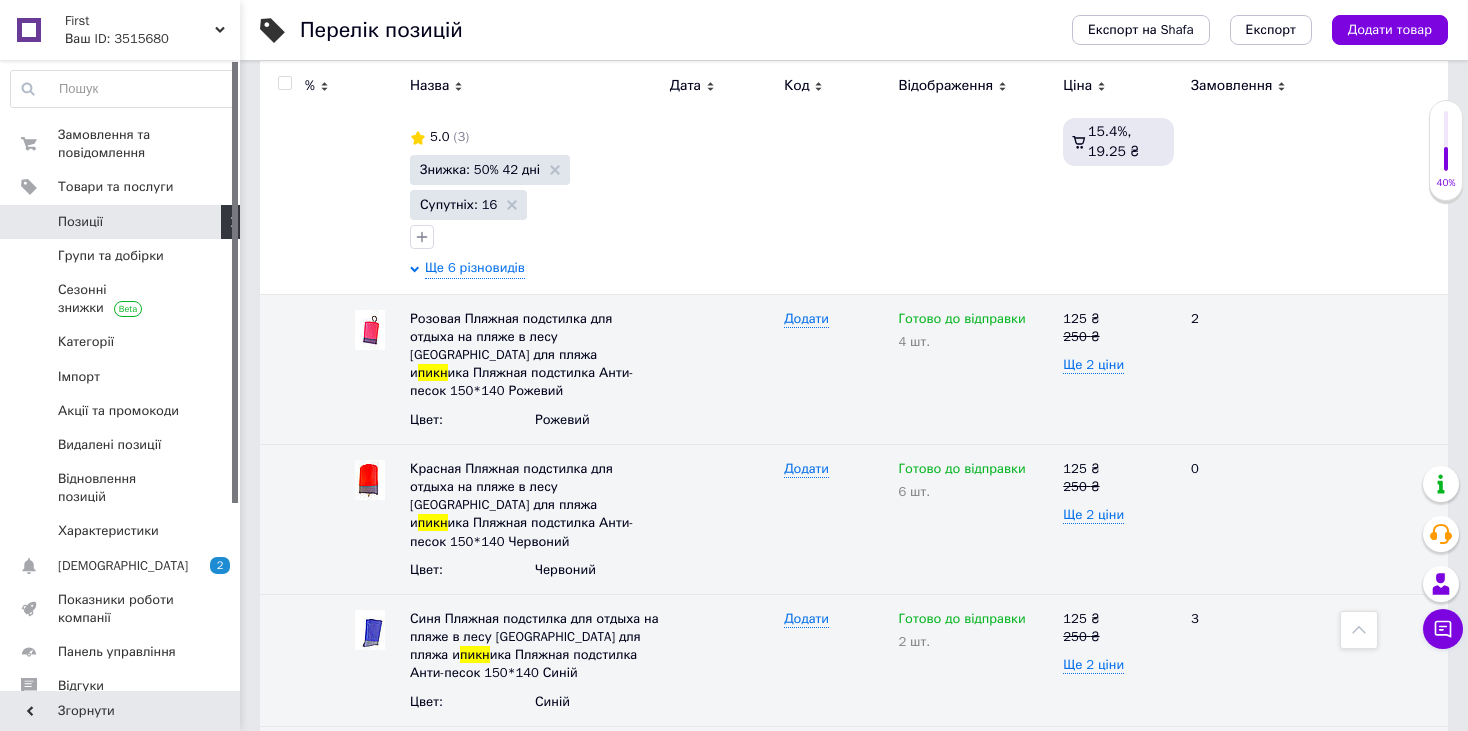 scroll, scrollTop: 700, scrollLeft: 0, axis: vertical 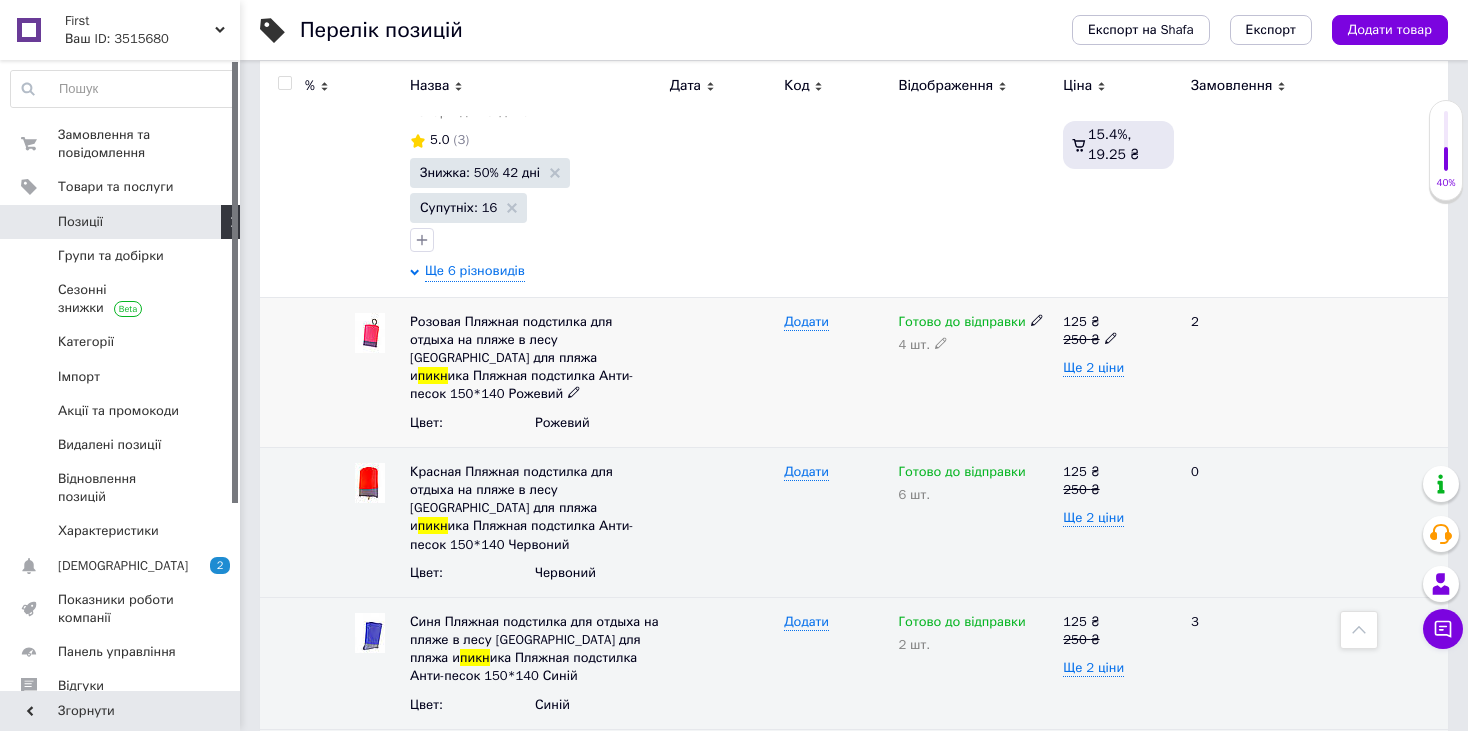 click 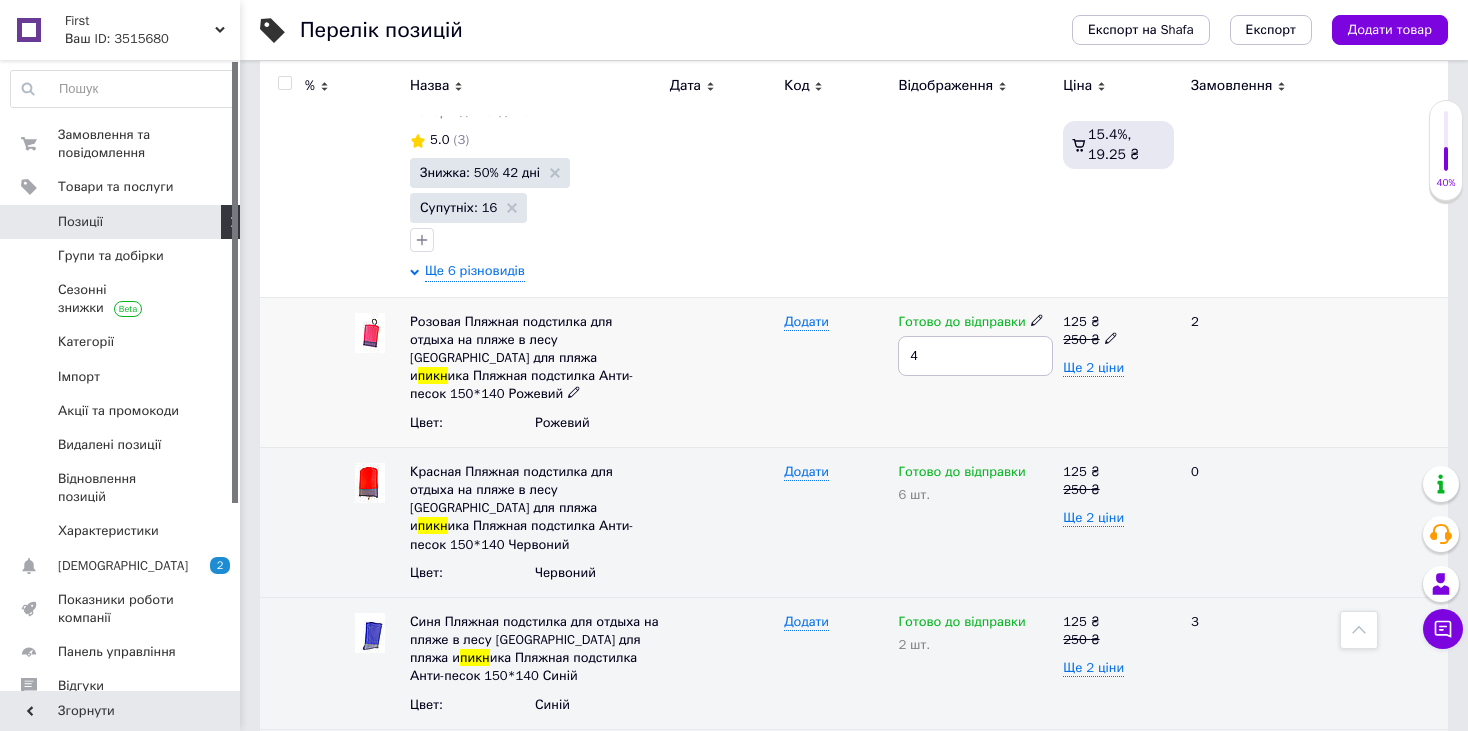 drag, startPoint x: 942, startPoint y: 338, endPoint x: 879, endPoint y: 330, distance: 63.505905 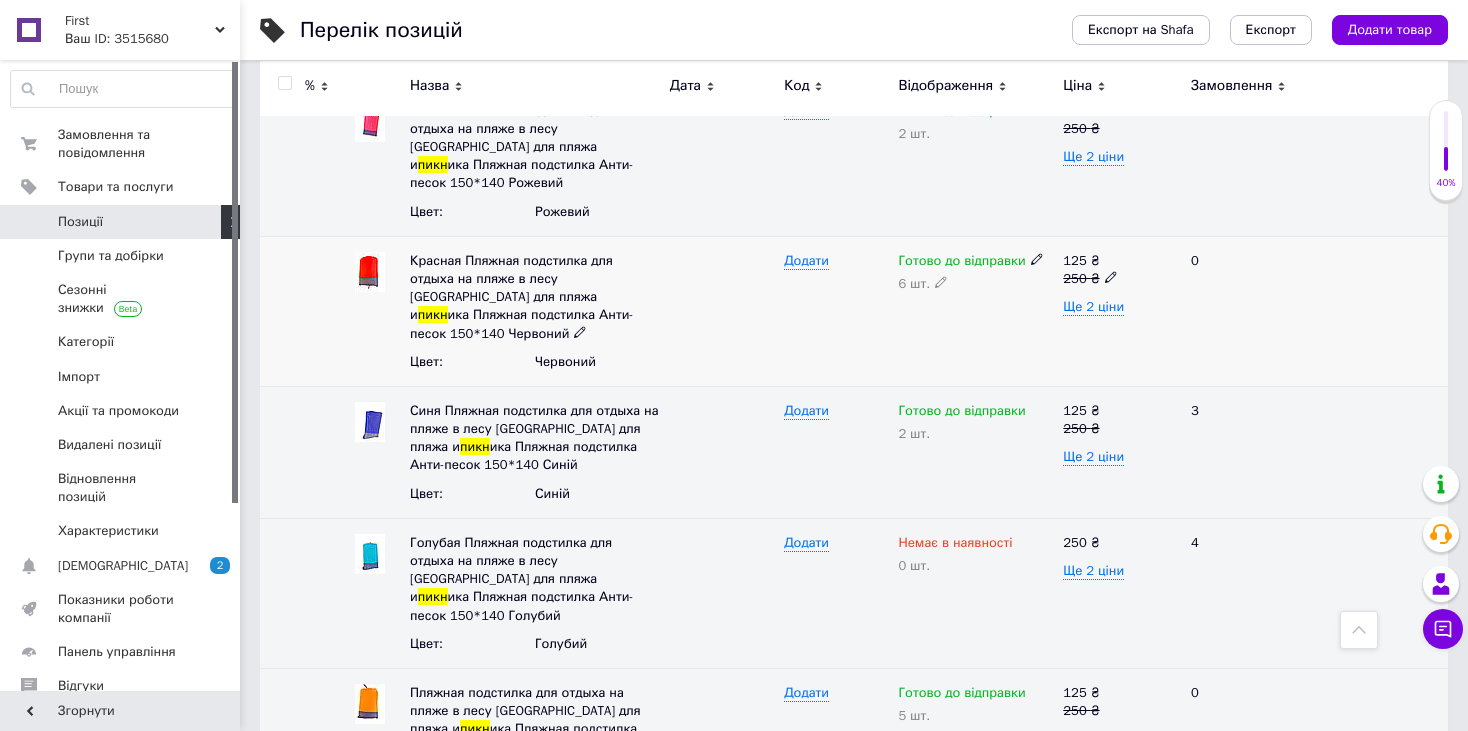 scroll, scrollTop: 1000, scrollLeft: 0, axis: vertical 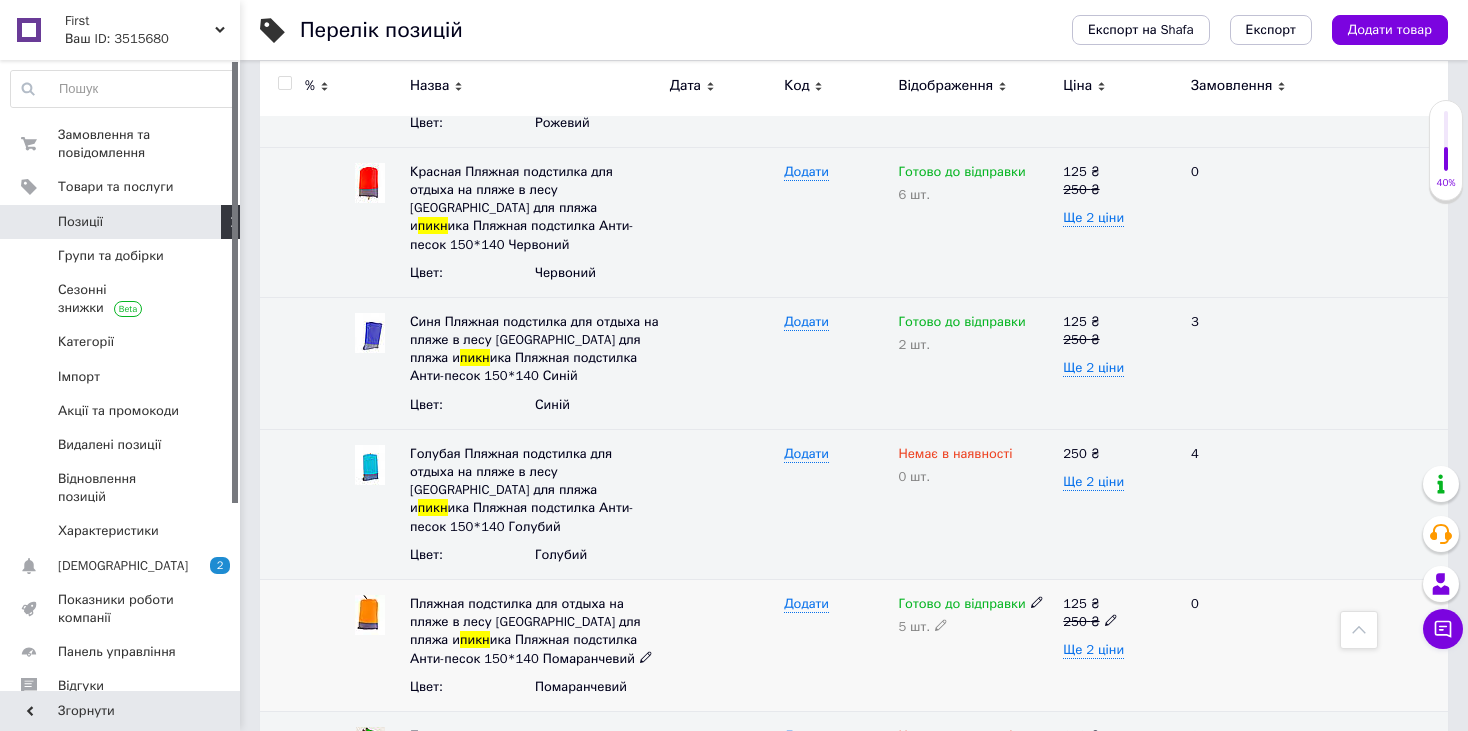 click 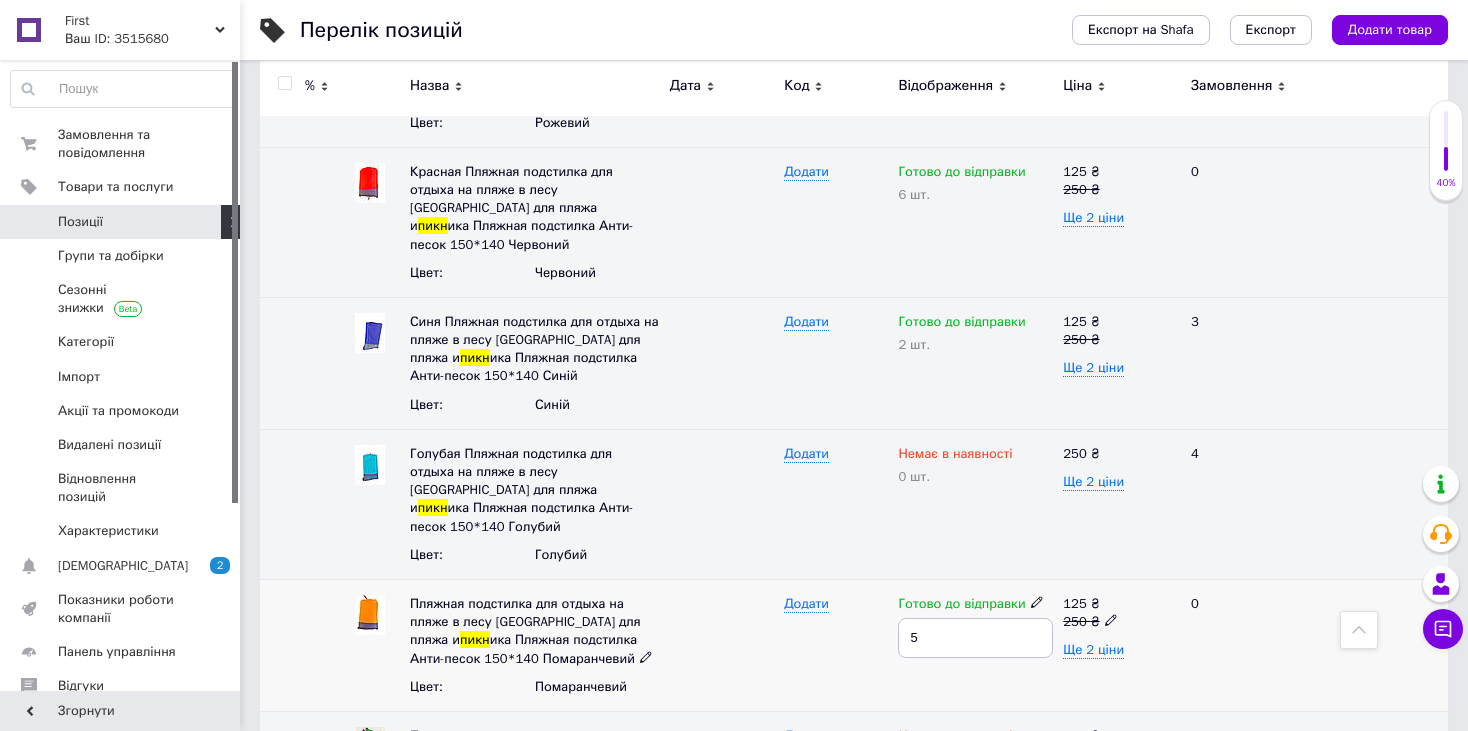 drag, startPoint x: 935, startPoint y: 562, endPoint x: 899, endPoint y: 561, distance: 36.013885 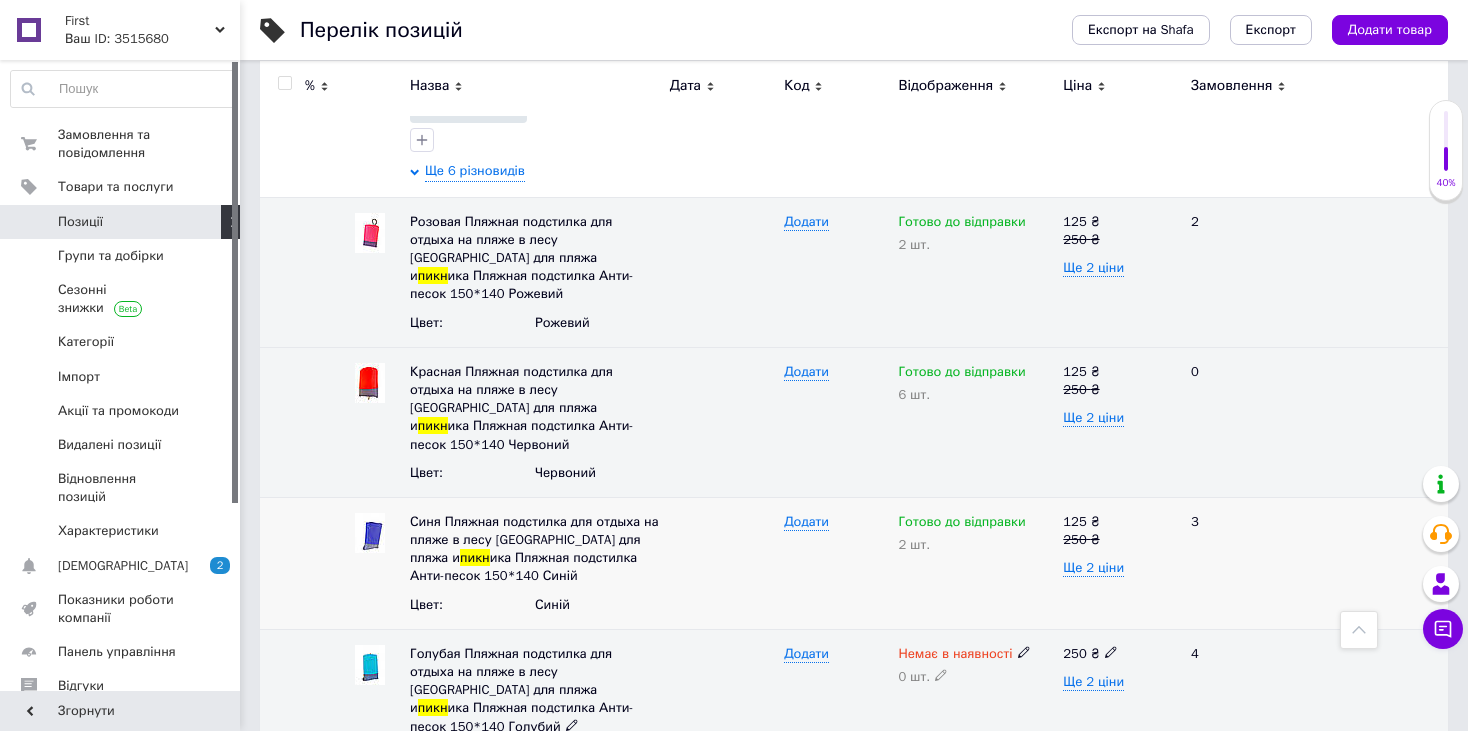scroll, scrollTop: 800, scrollLeft: 0, axis: vertical 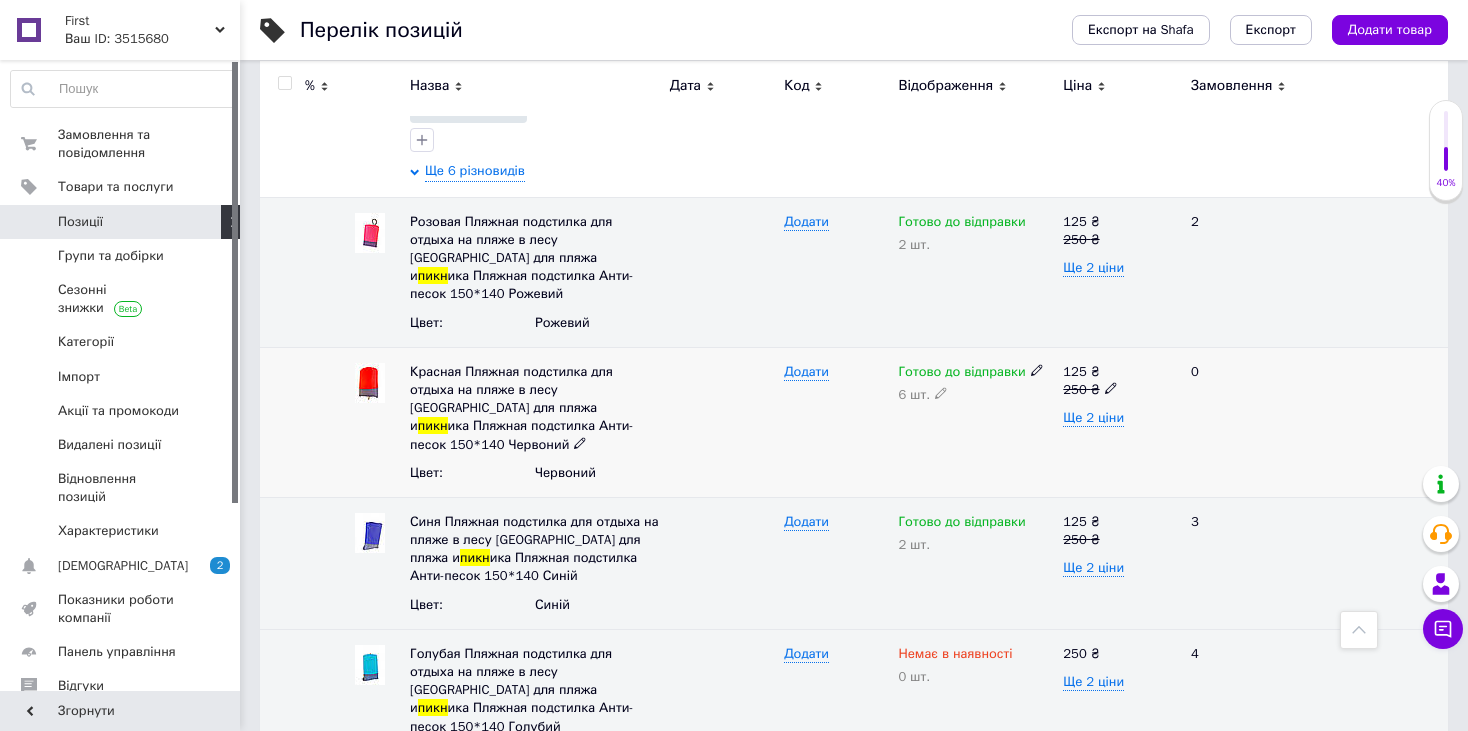 click at bounding box center [941, 392] 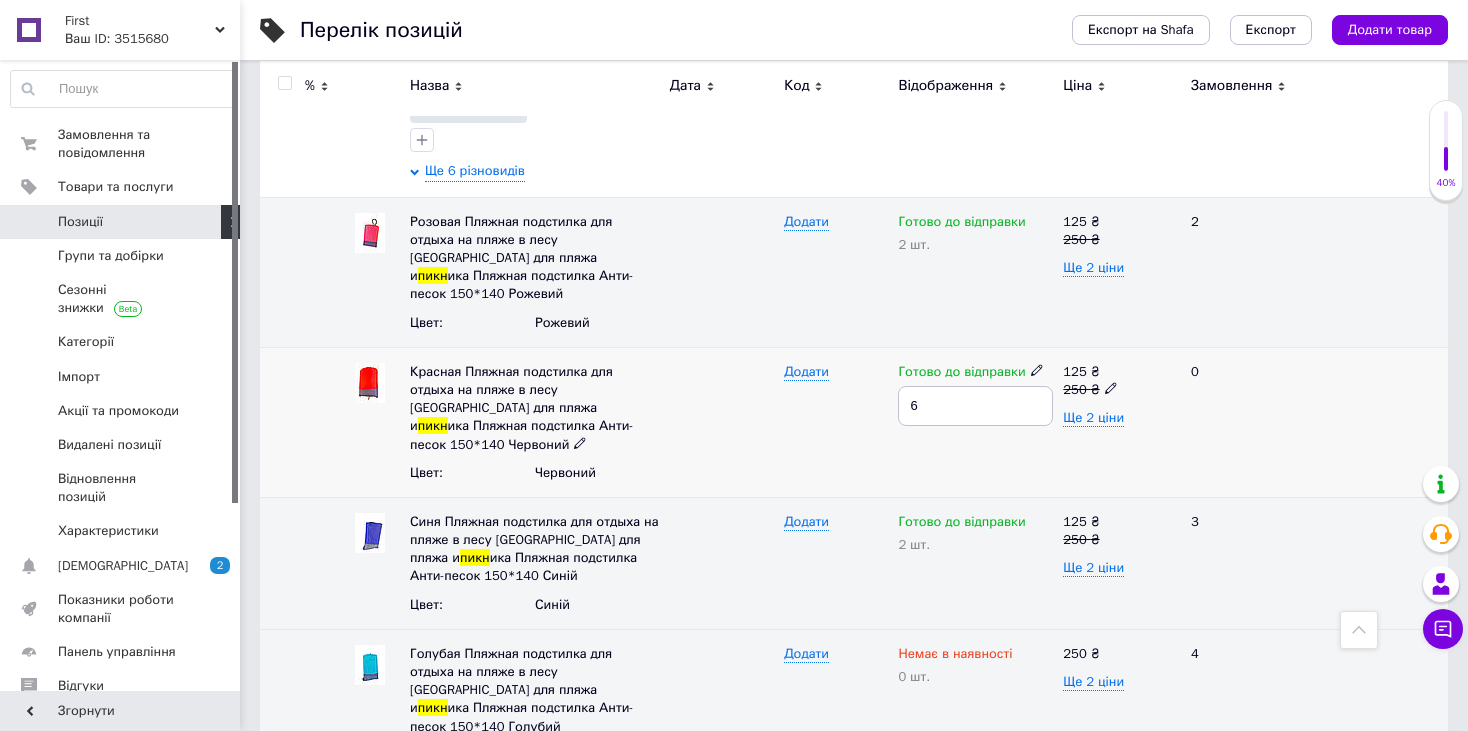 click on "Готово до відправки 6" at bounding box center (975, 422) 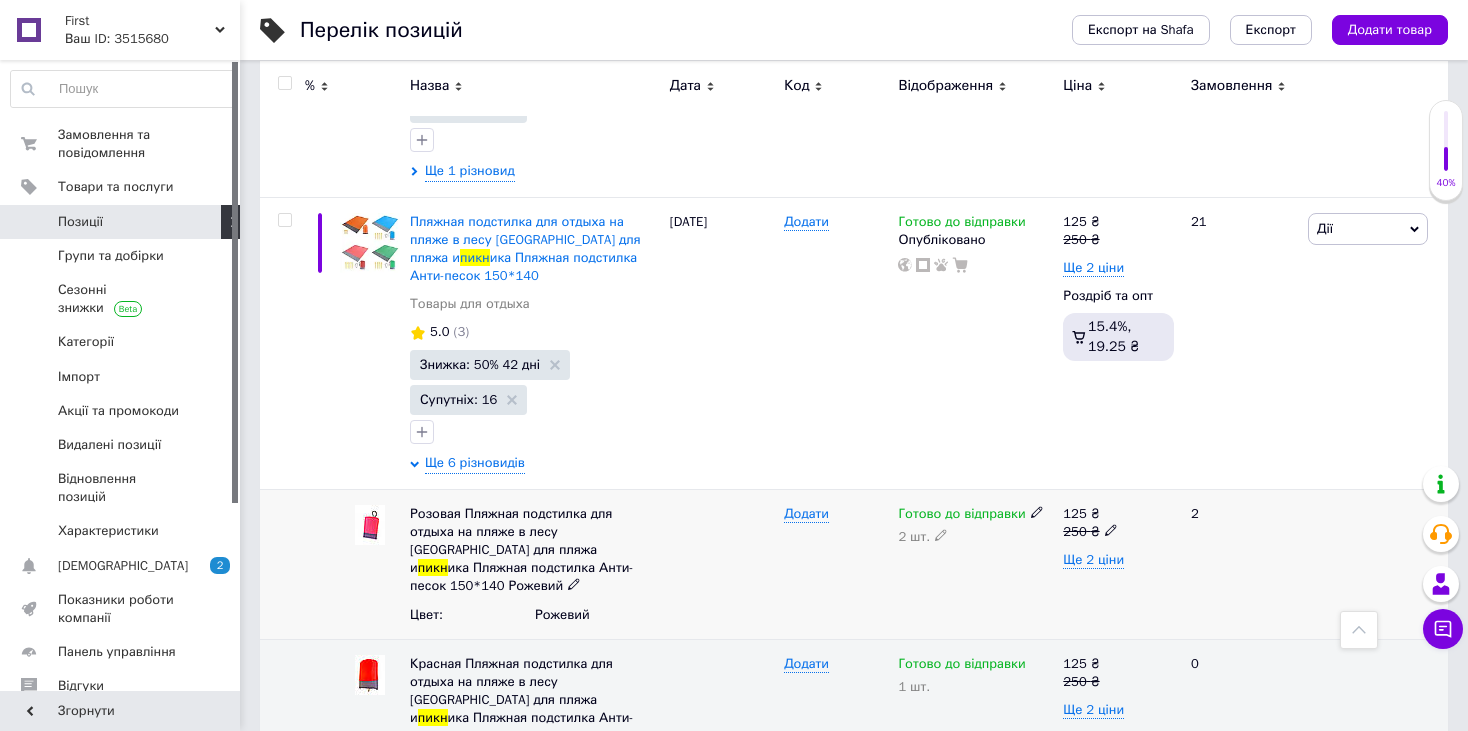 scroll, scrollTop: 500, scrollLeft: 0, axis: vertical 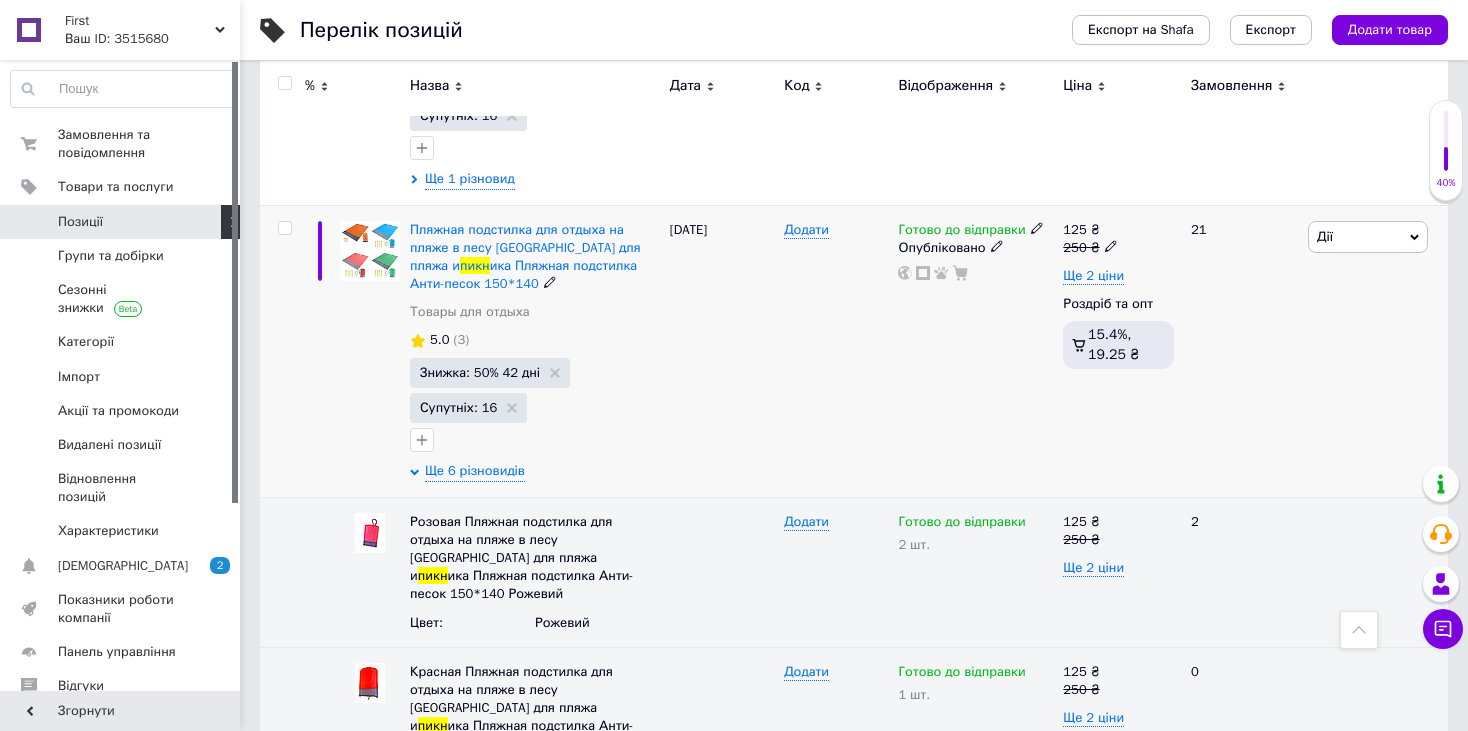 click 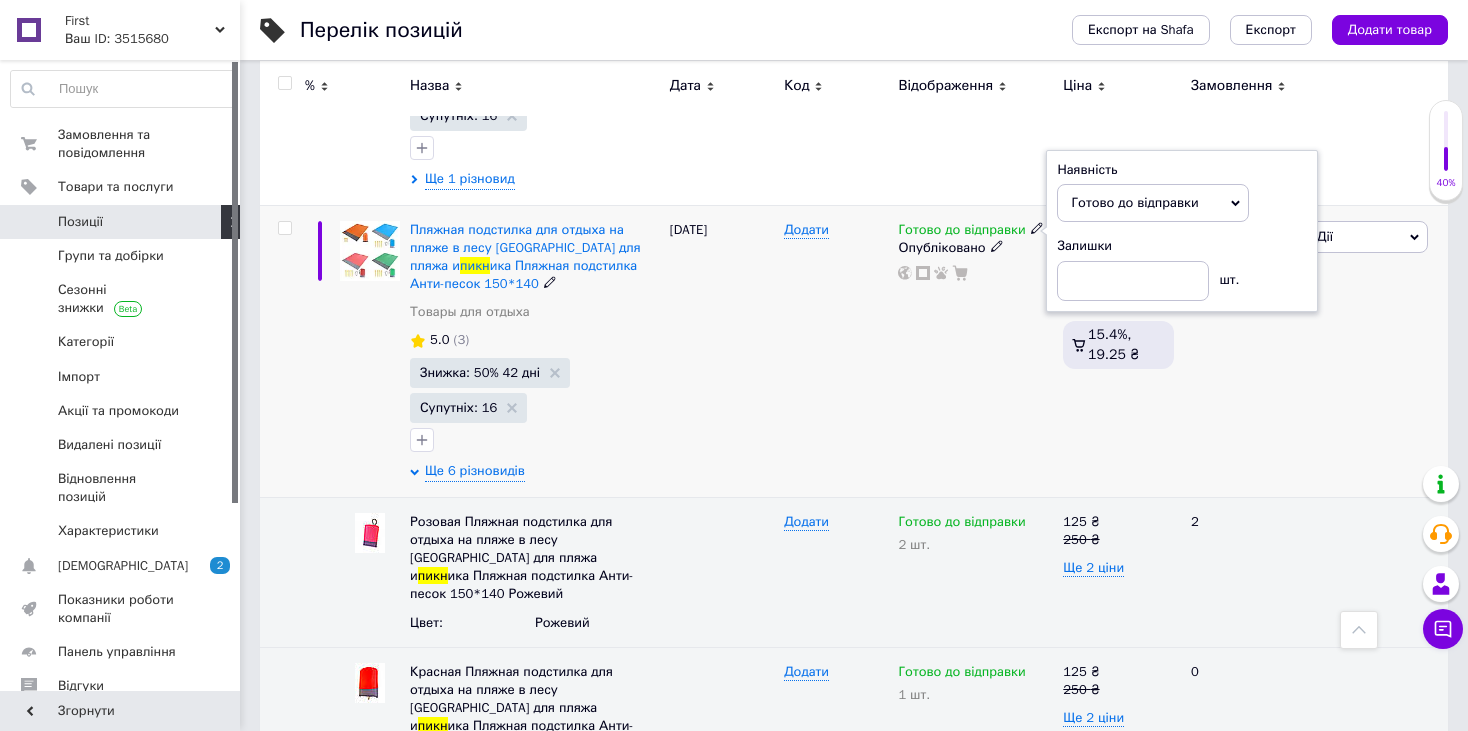 click on "Залишки шт." at bounding box center (1182, 268) 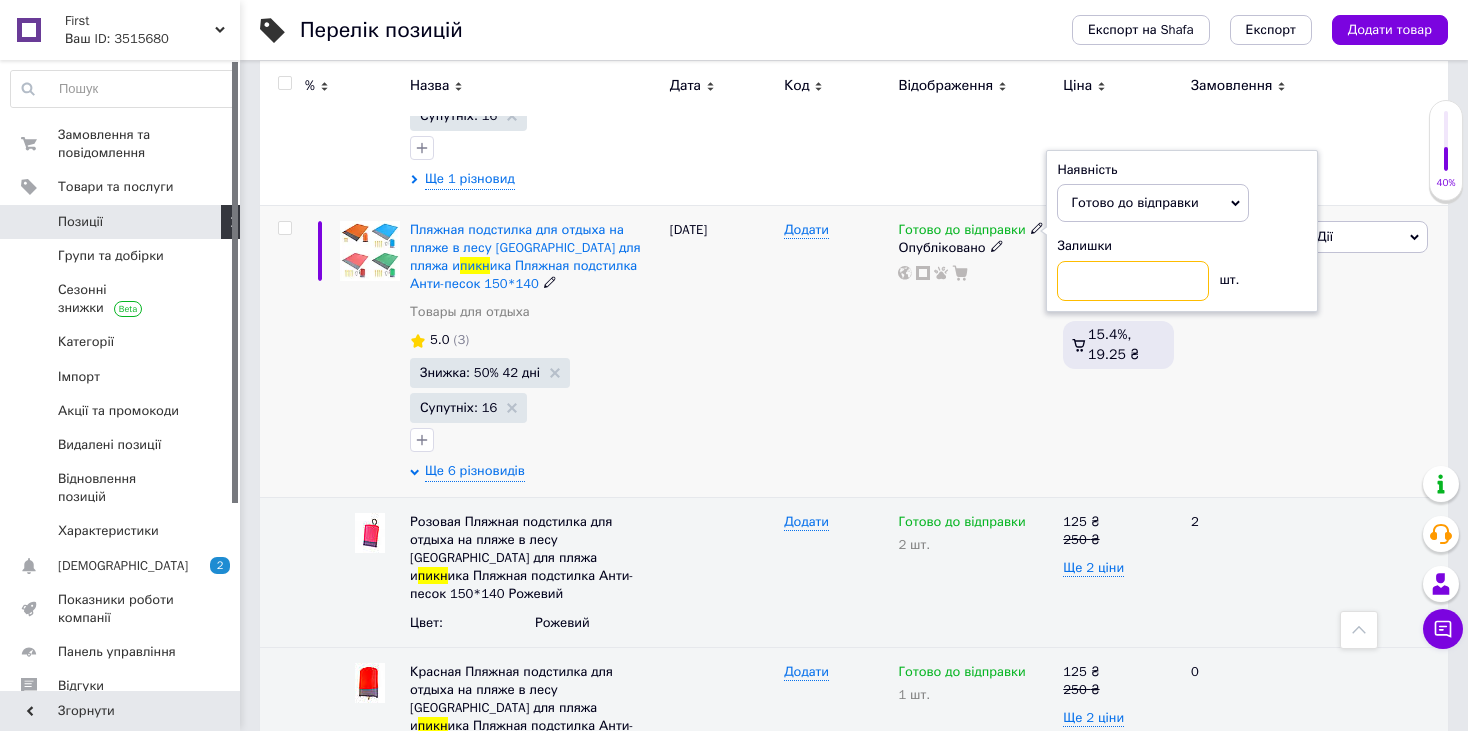 click at bounding box center [1133, 281] 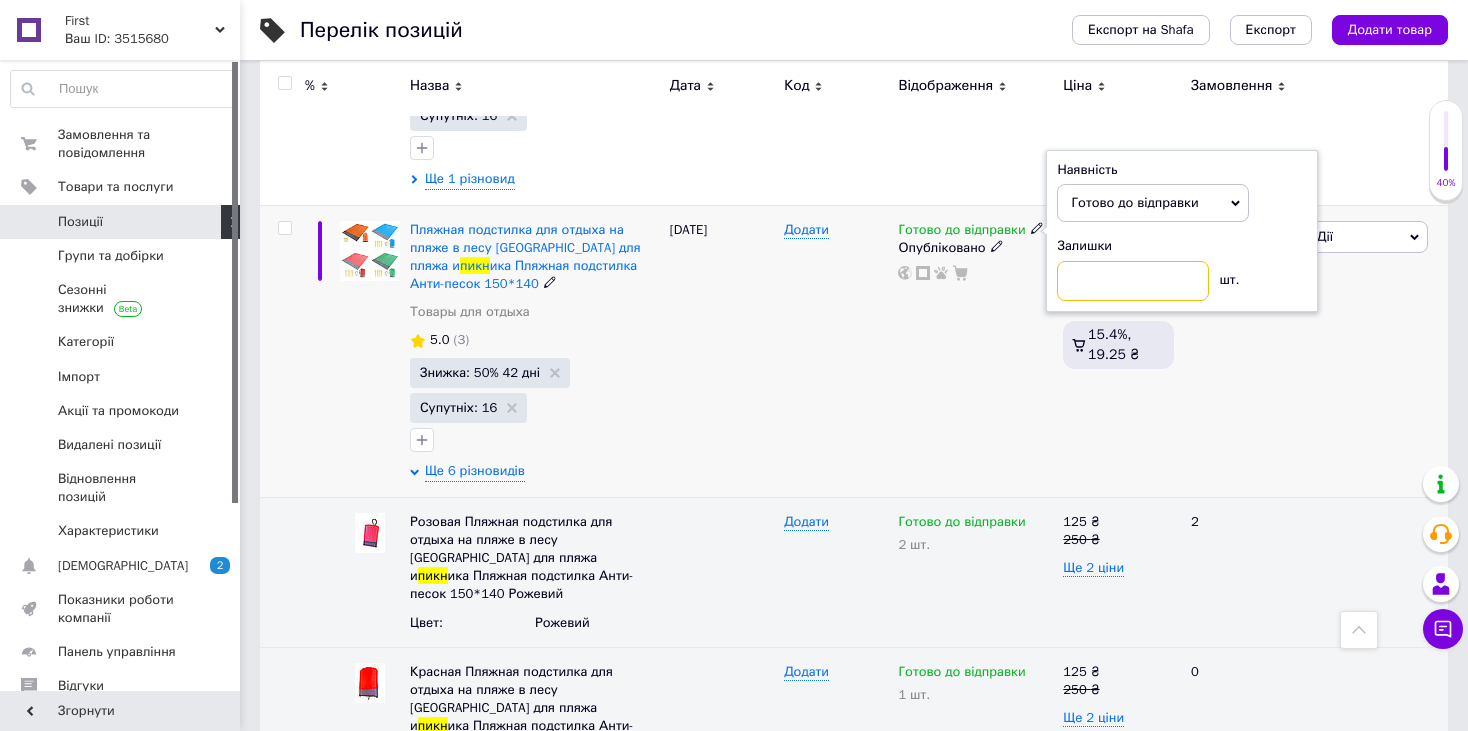 type on "7" 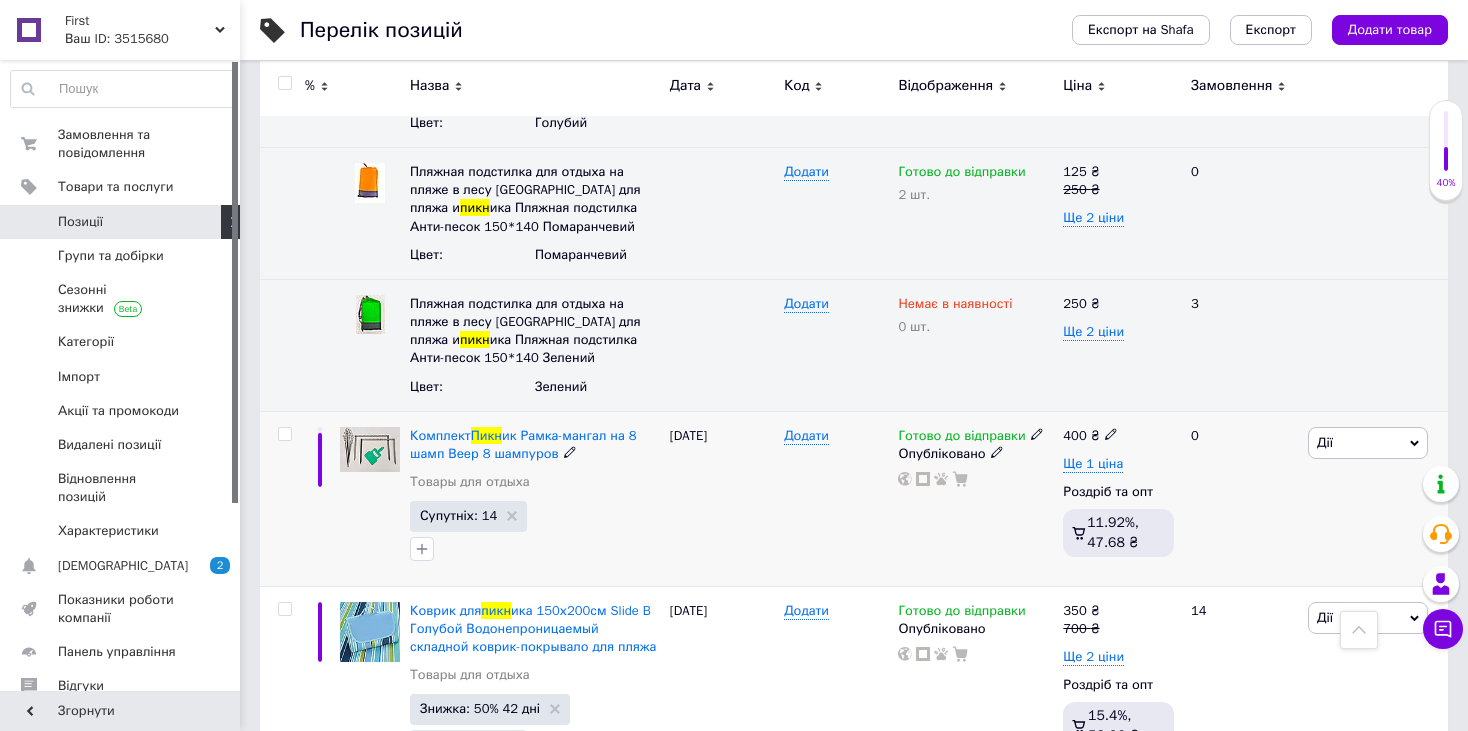 scroll, scrollTop: 1459, scrollLeft: 0, axis: vertical 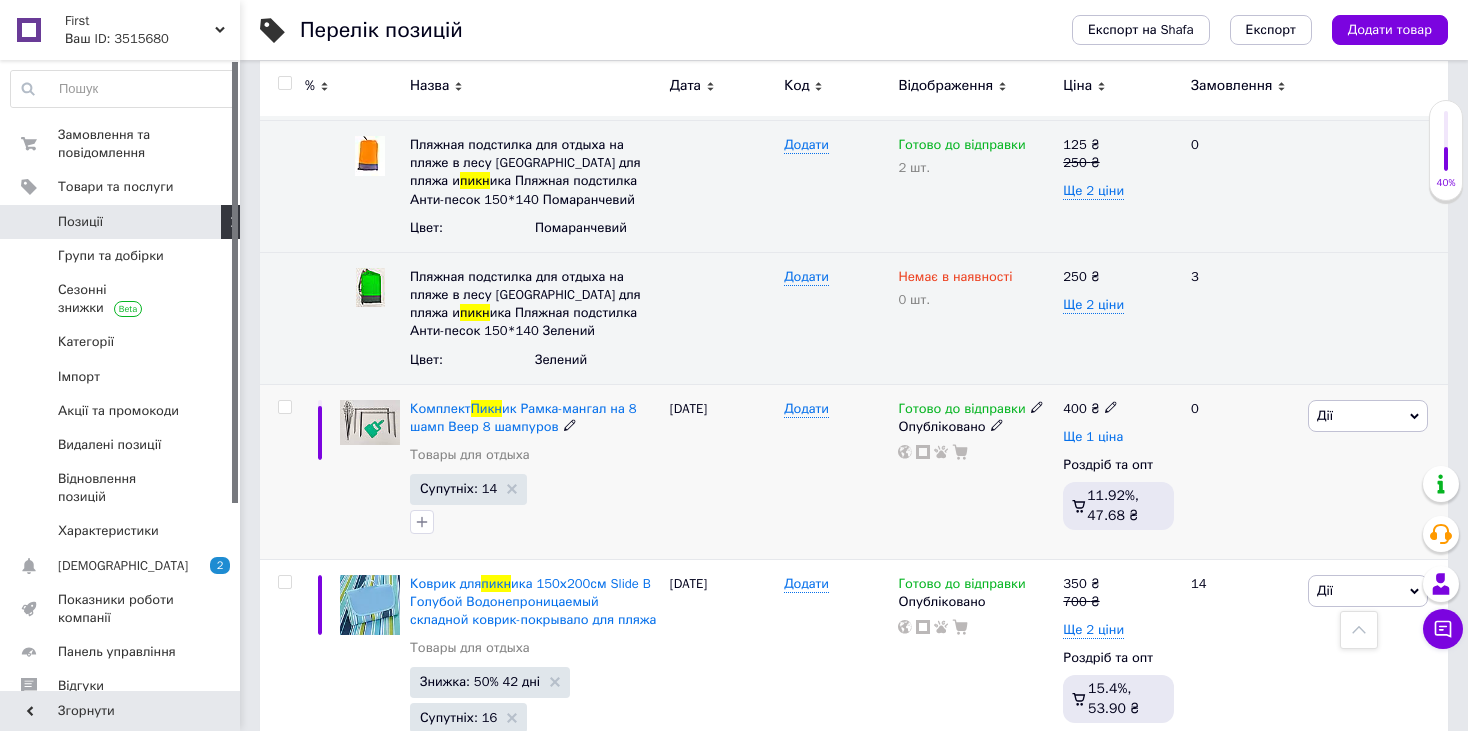 click on "Ще 1 ціна" at bounding box center [1093, 437] 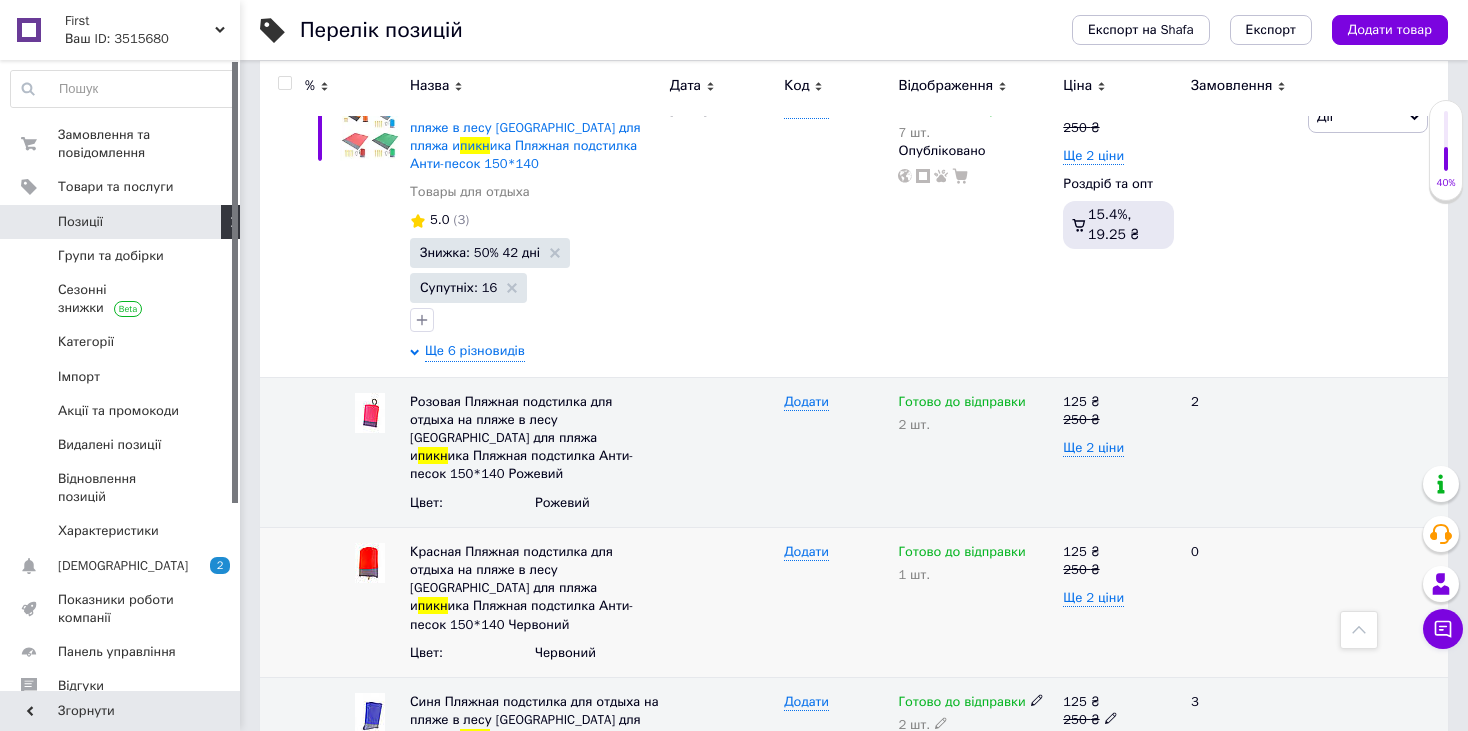 scroll, scrollTop: 600, scrollLeft: 0, axis: vertical 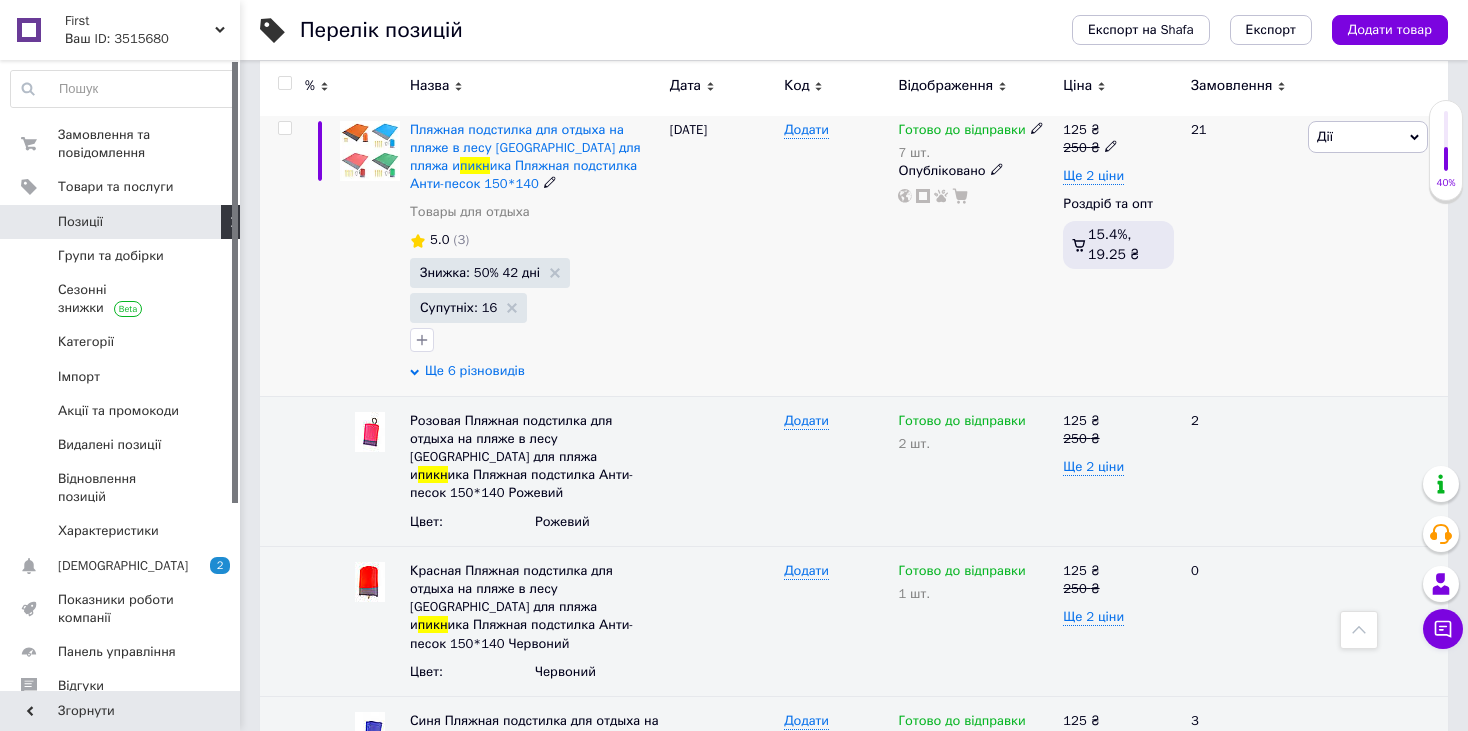 drag, startPoint x: 455, startPoint y: 356, endPoint x: 463, endPoint y: 368, distance: 14.422205 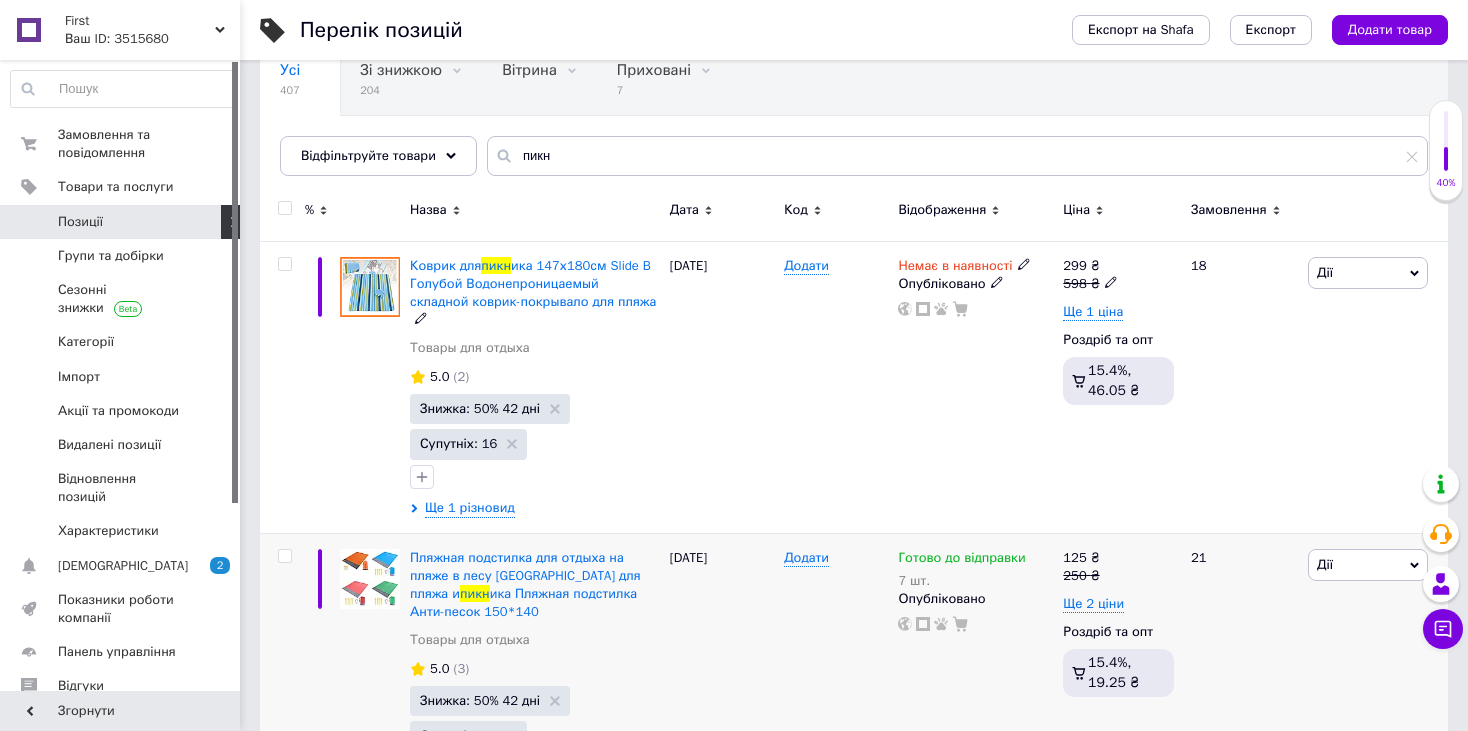 scroll, scrollTop: 209, scrollLeft: 0, axis: vertical 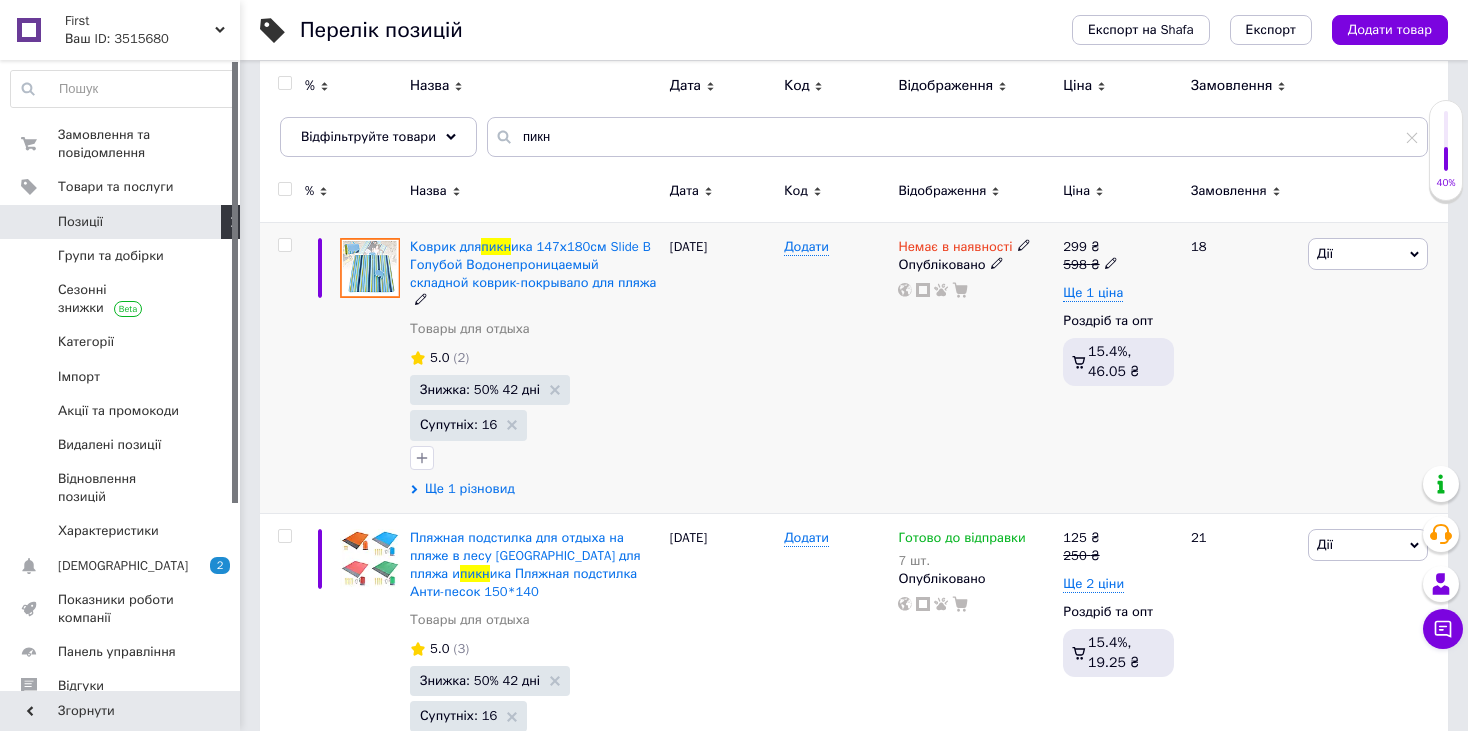 click on "Ще 1 різновид" at bounding box center (470, 489) 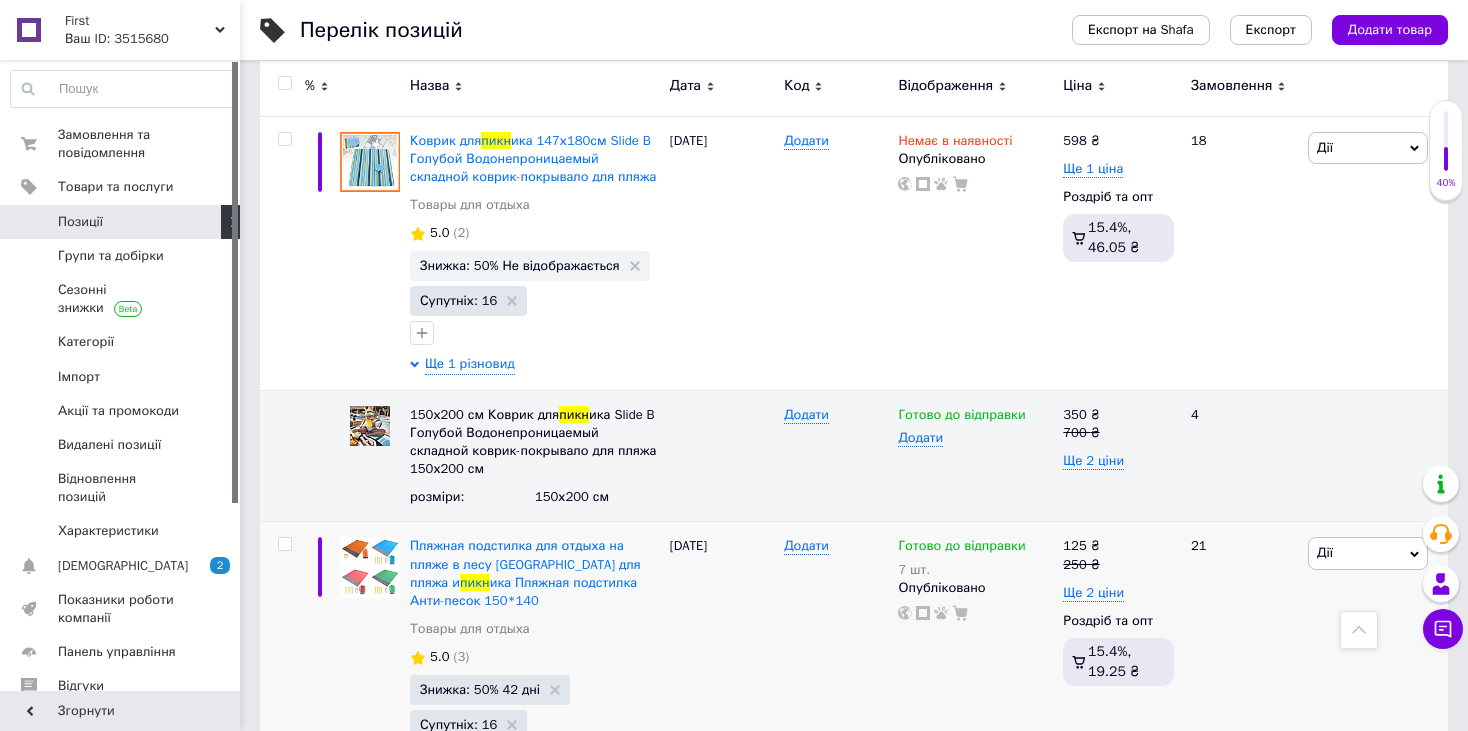 scroll, scrollTop: 309, scrollLeft: 0, axis: vertical 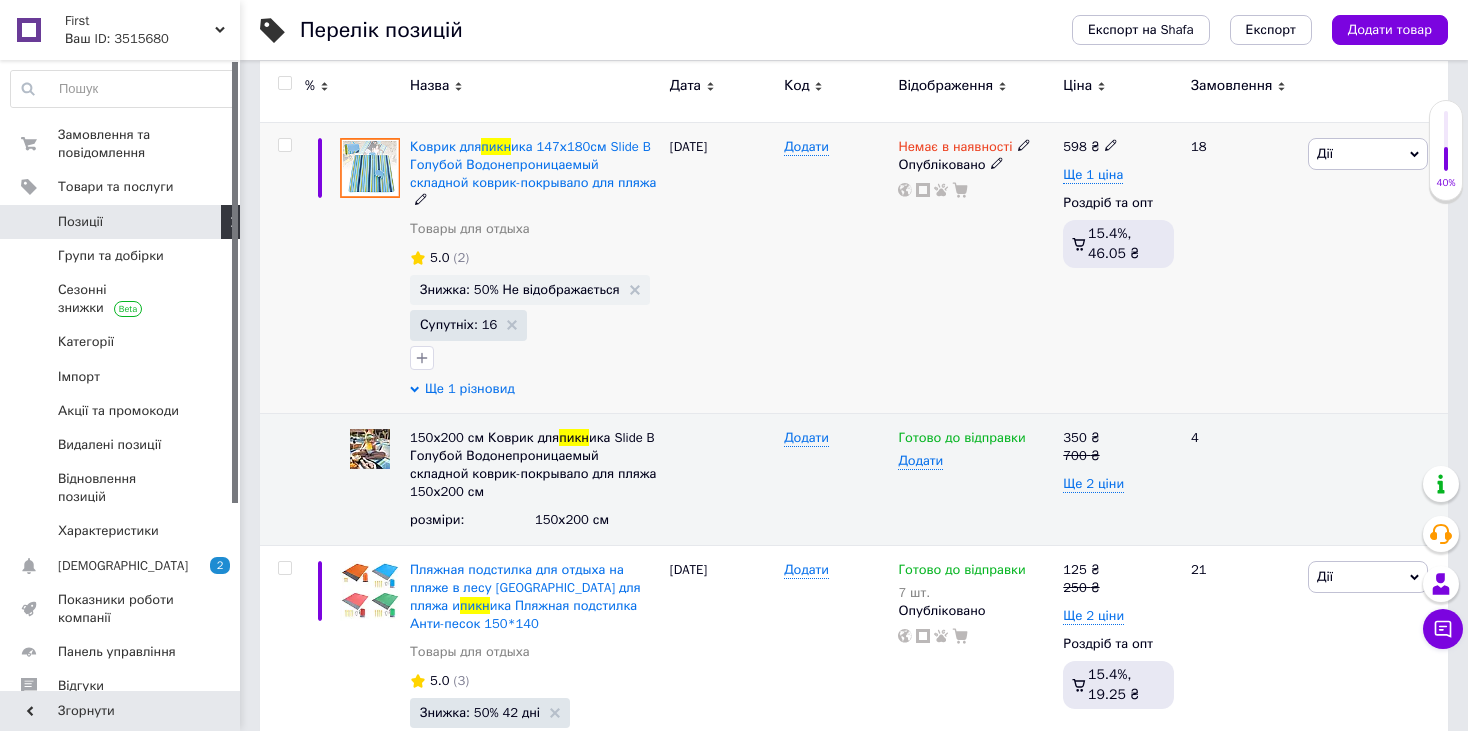 click on "Ще 1 різновид" at bounding box center [470, 389] 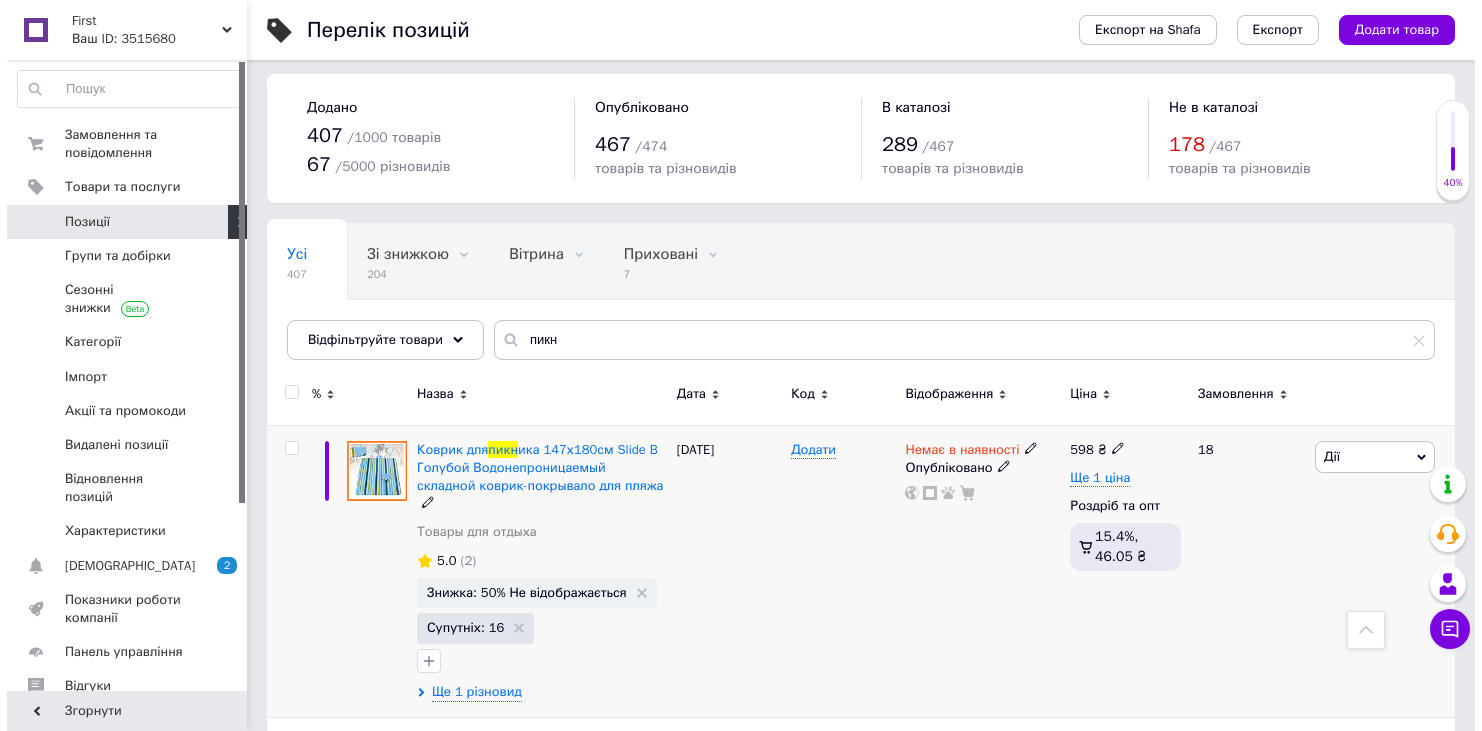 scroll, scrollTop: 0, scrollLeft: 0, axis: both 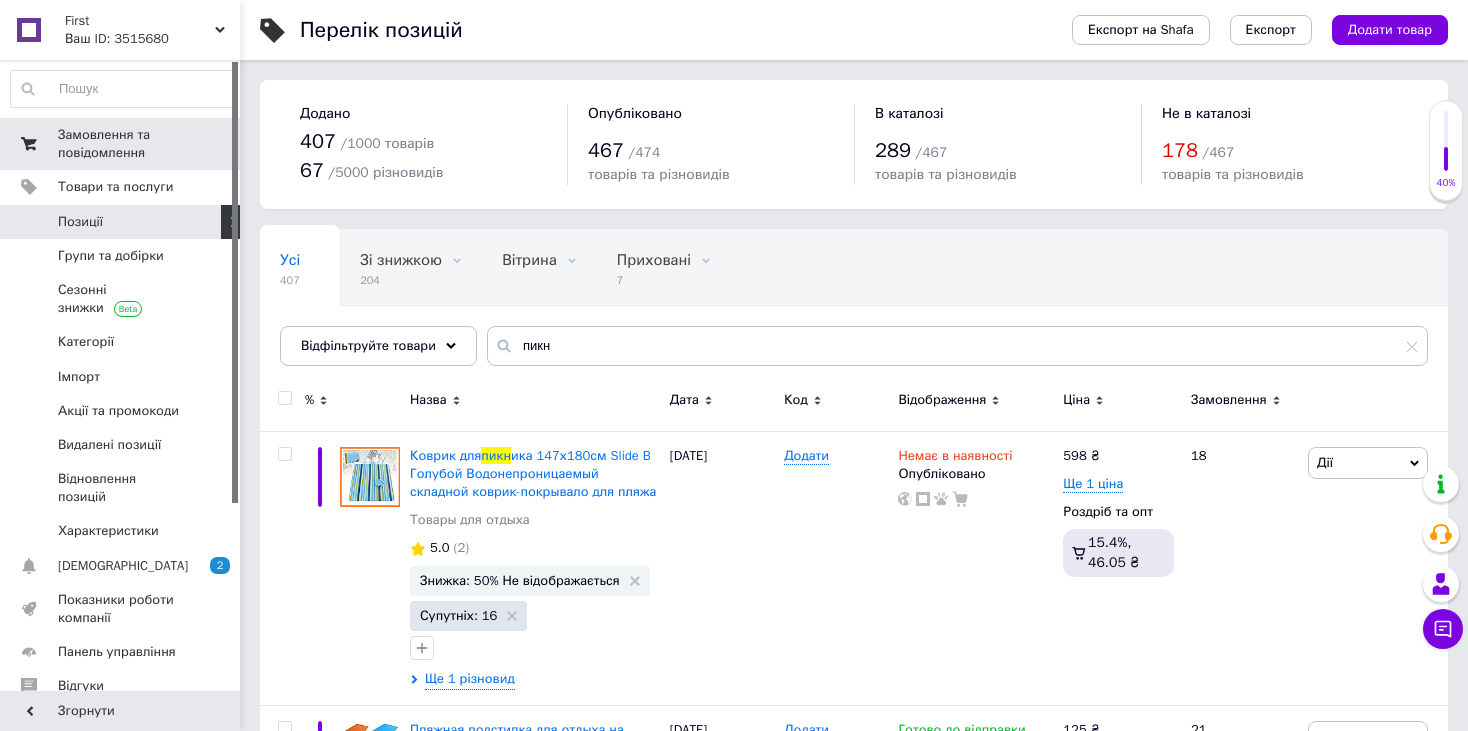 click on "Замовлення та повідомлення" at bounding box center [121, 144] 